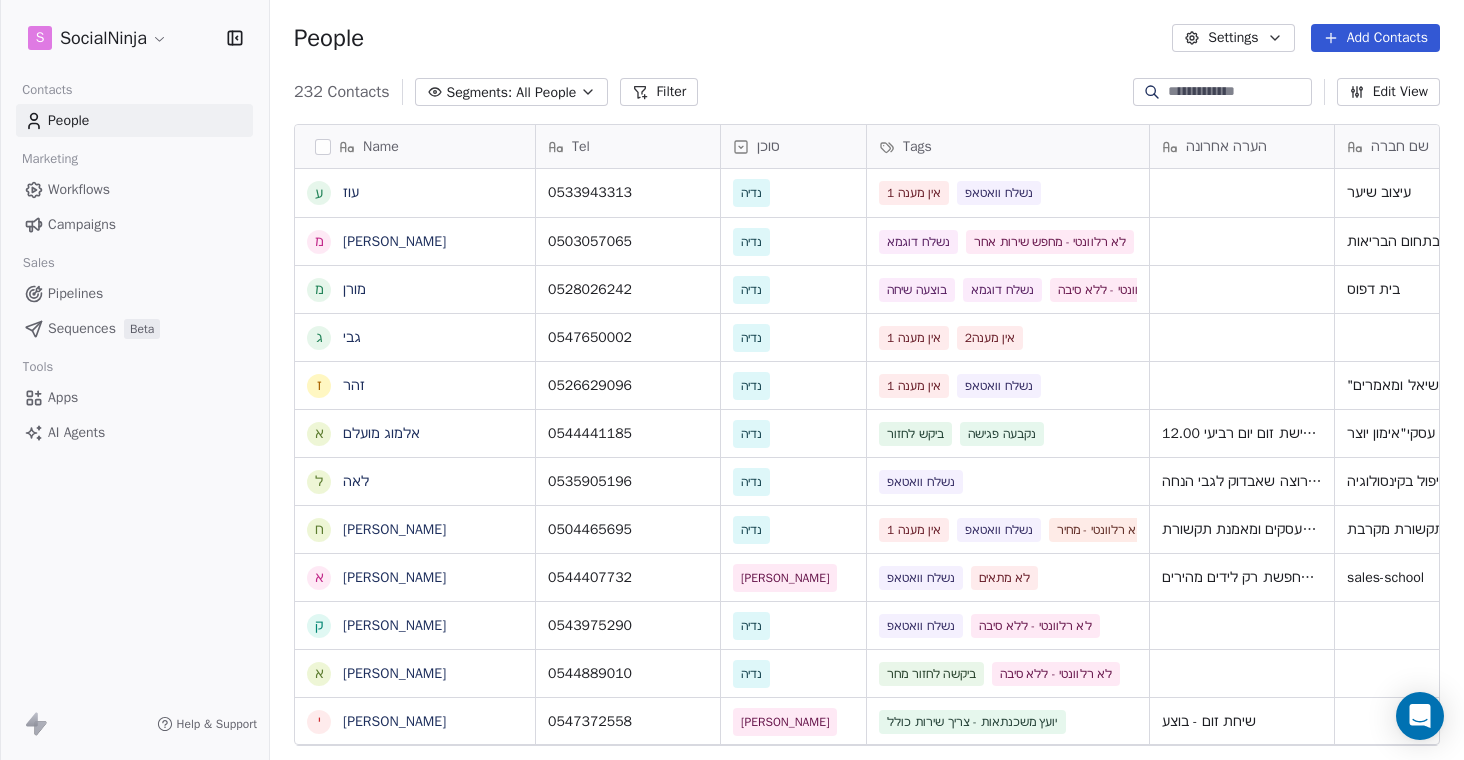 scroll, scrollTop: 0, scrollLeft: 0, axis: both 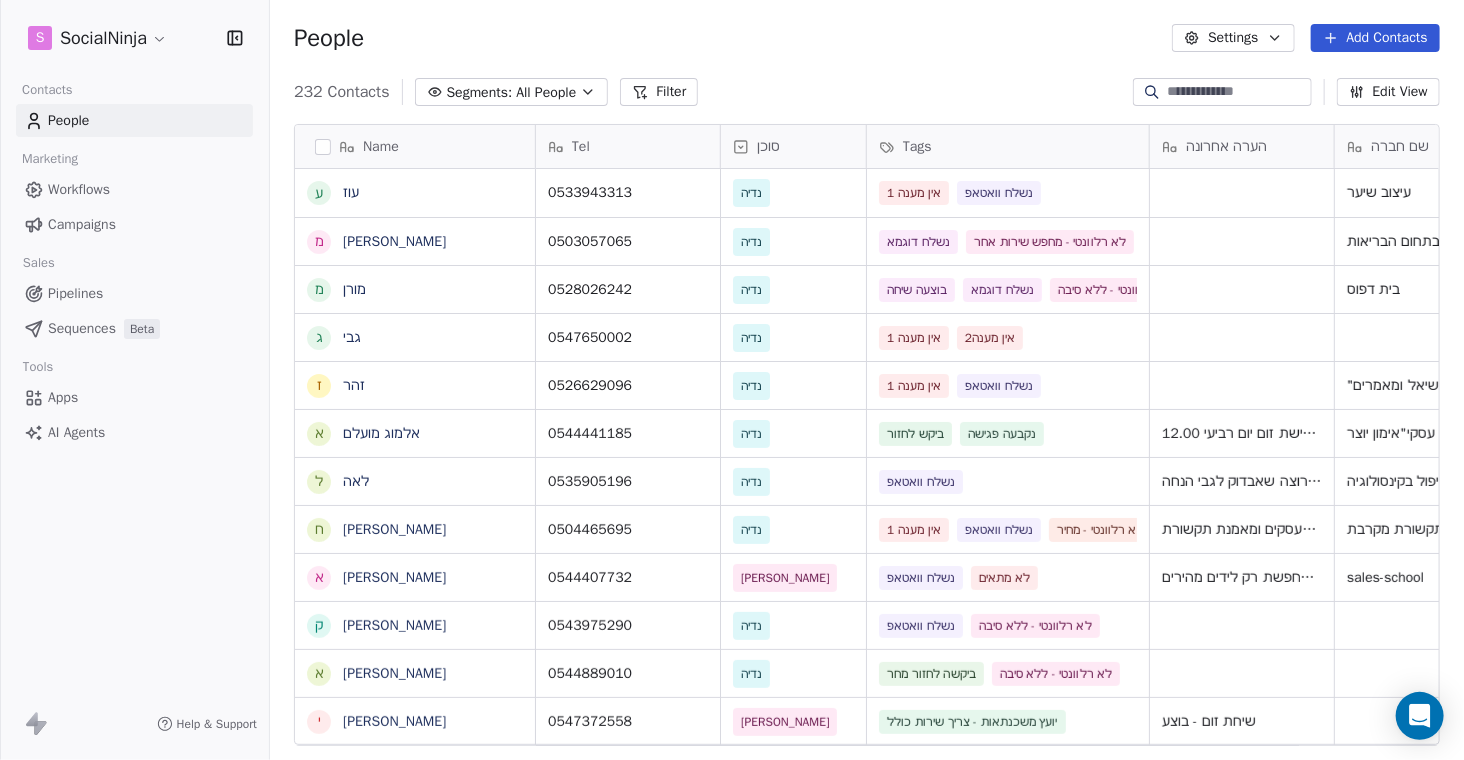 click at bounding box center (1238, 92) 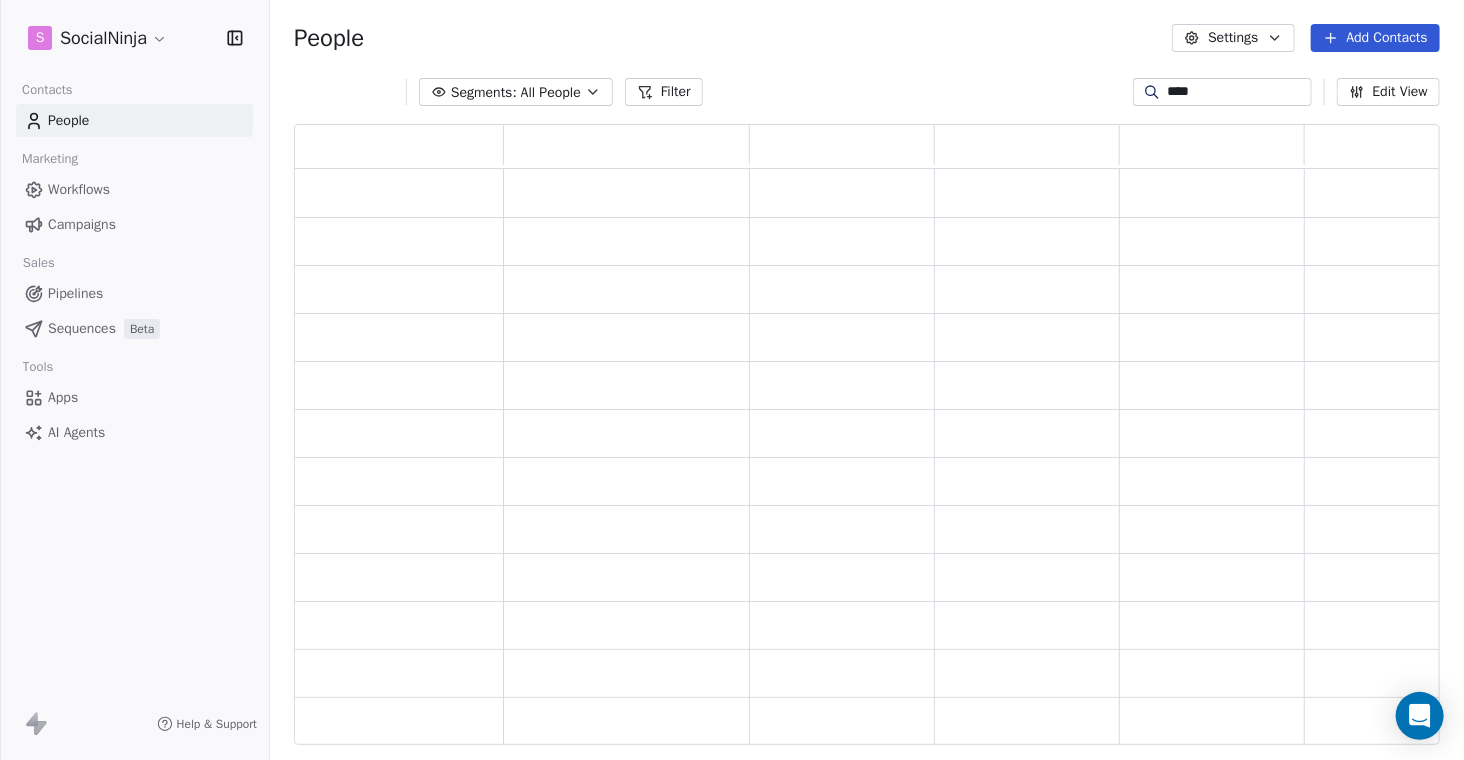 scroll, scrollTop: 15, scrollLeft: 15, axis: both 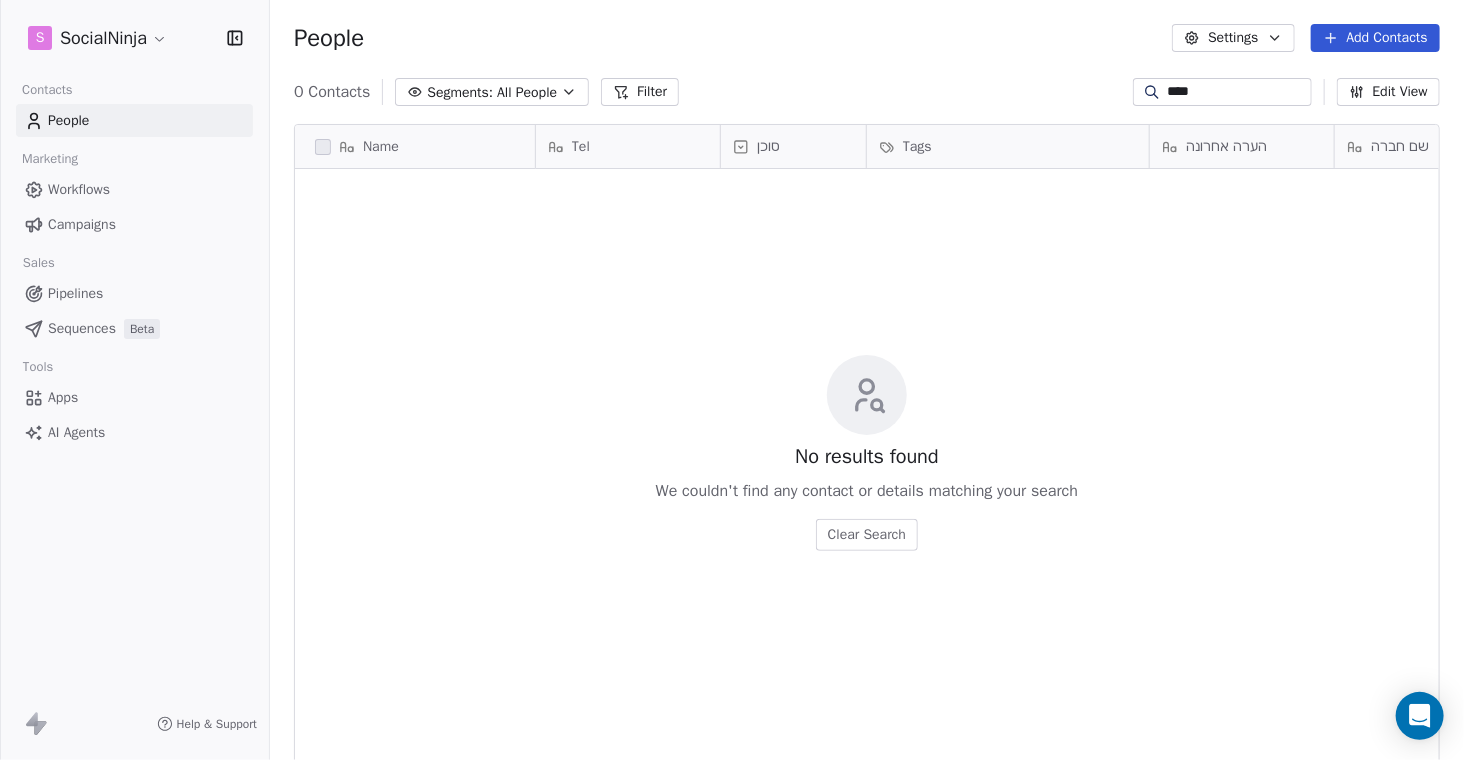 type on "****" 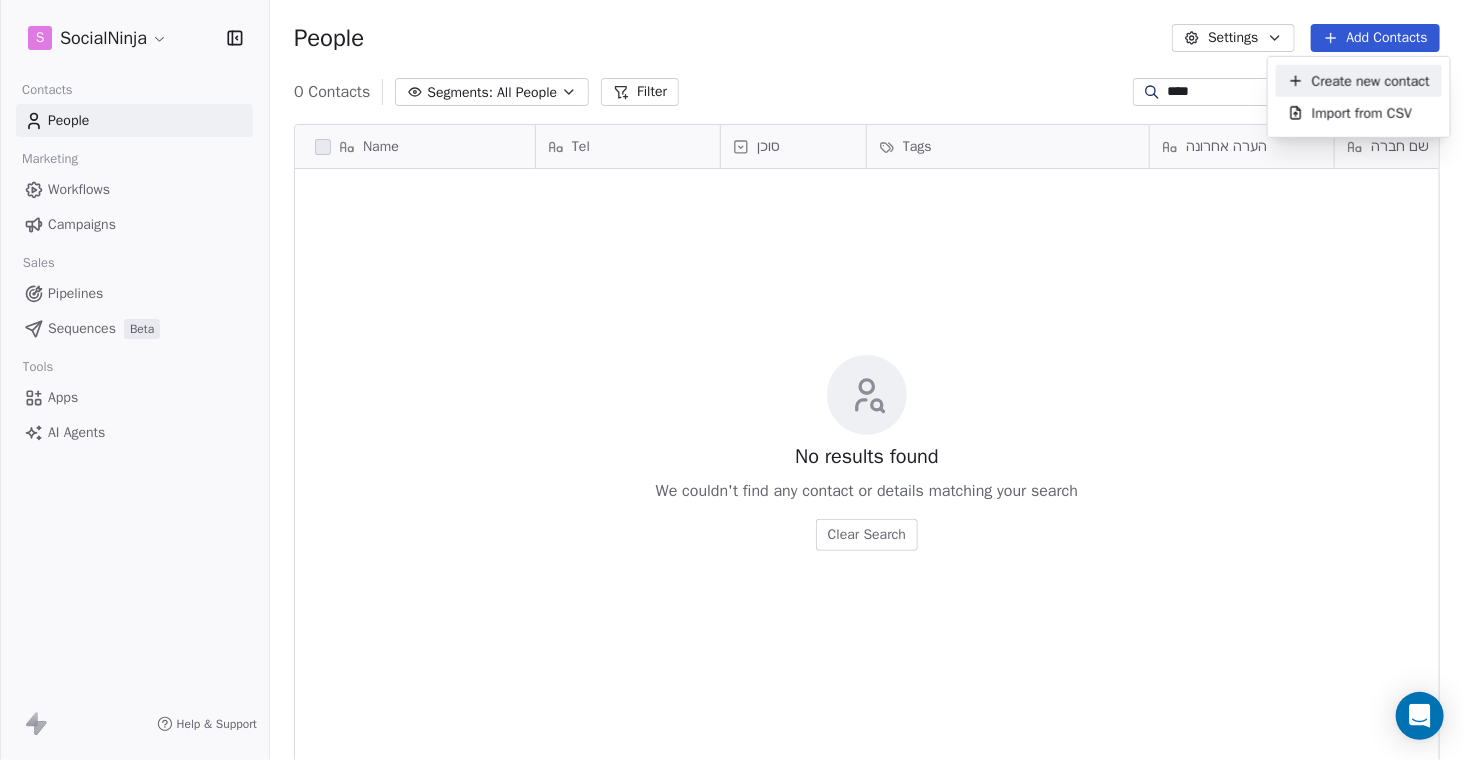 click on "Create new contact" at bounding box center (1371, 80) 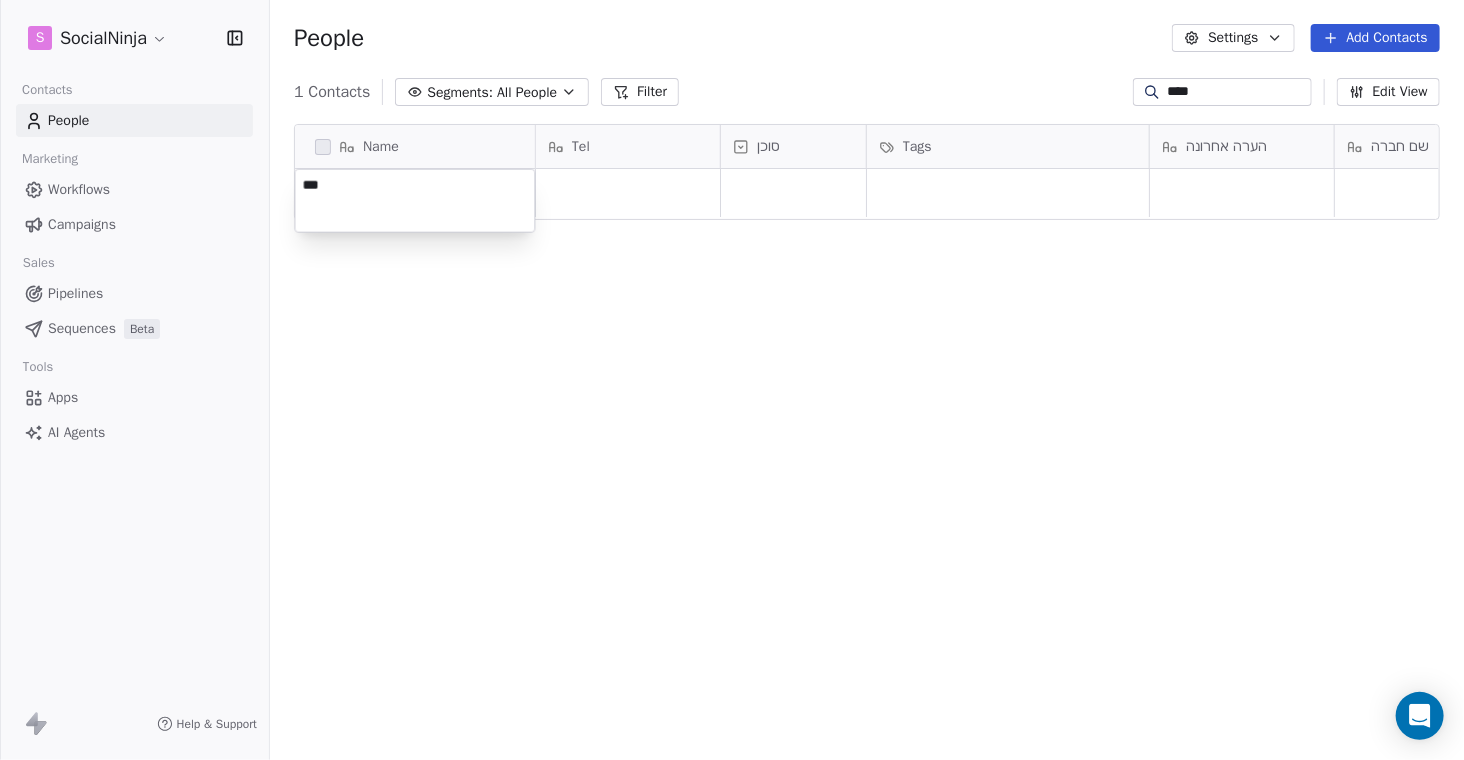 type on "****" 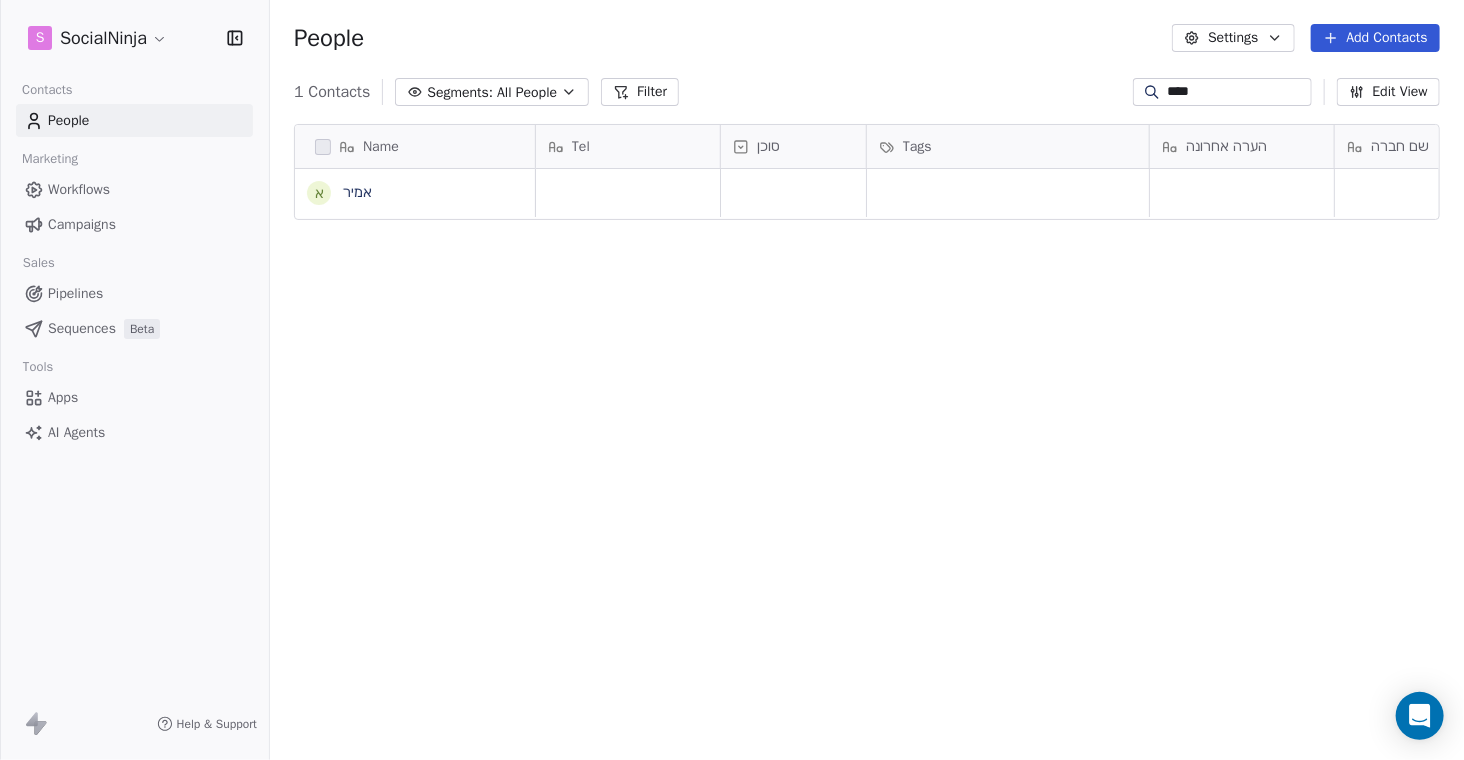 click on "S SocialNinja Contacts People Marketing Workflows Campaigns Sales Pipelines Sequences Beta Tools Apps AI Agents Help & Support People Settings  Add Contacts 1 Contacts Segments: All People Filter  **** Edit View Tag Add to Sequence Export Name א [PERSON_NAME] Tel סוכן Tags הערה אחרונה שם חברה Email Last Activity Date AST Created Date AST [DATE] 10:07 AM
To pick up a draggable item, press the space bar.
While dragging, use the arrow keys to move the item.
Press space again to drop the item in its new position, or press escape to cancel." at bounding box center [732, 380] 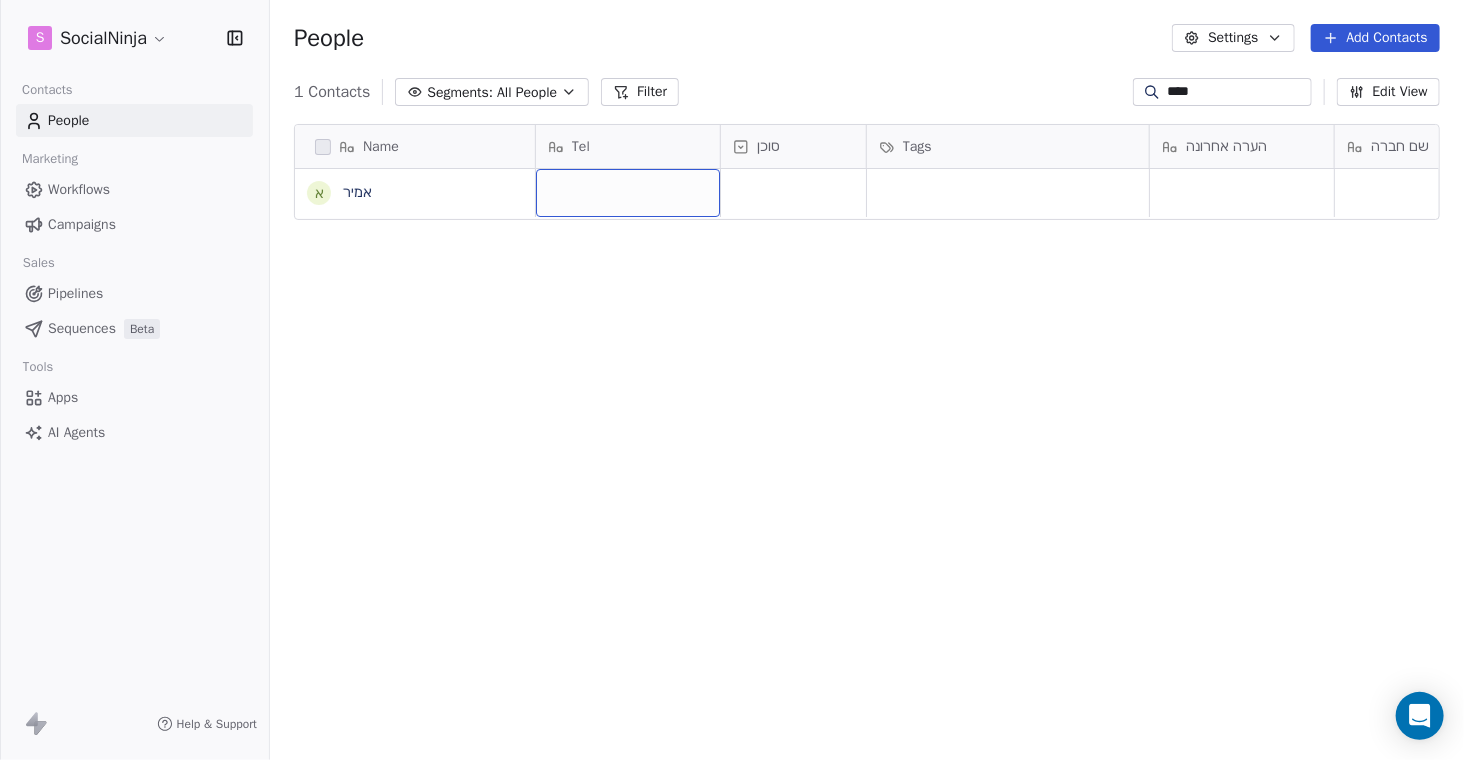 click at bounding box center [628, 193] 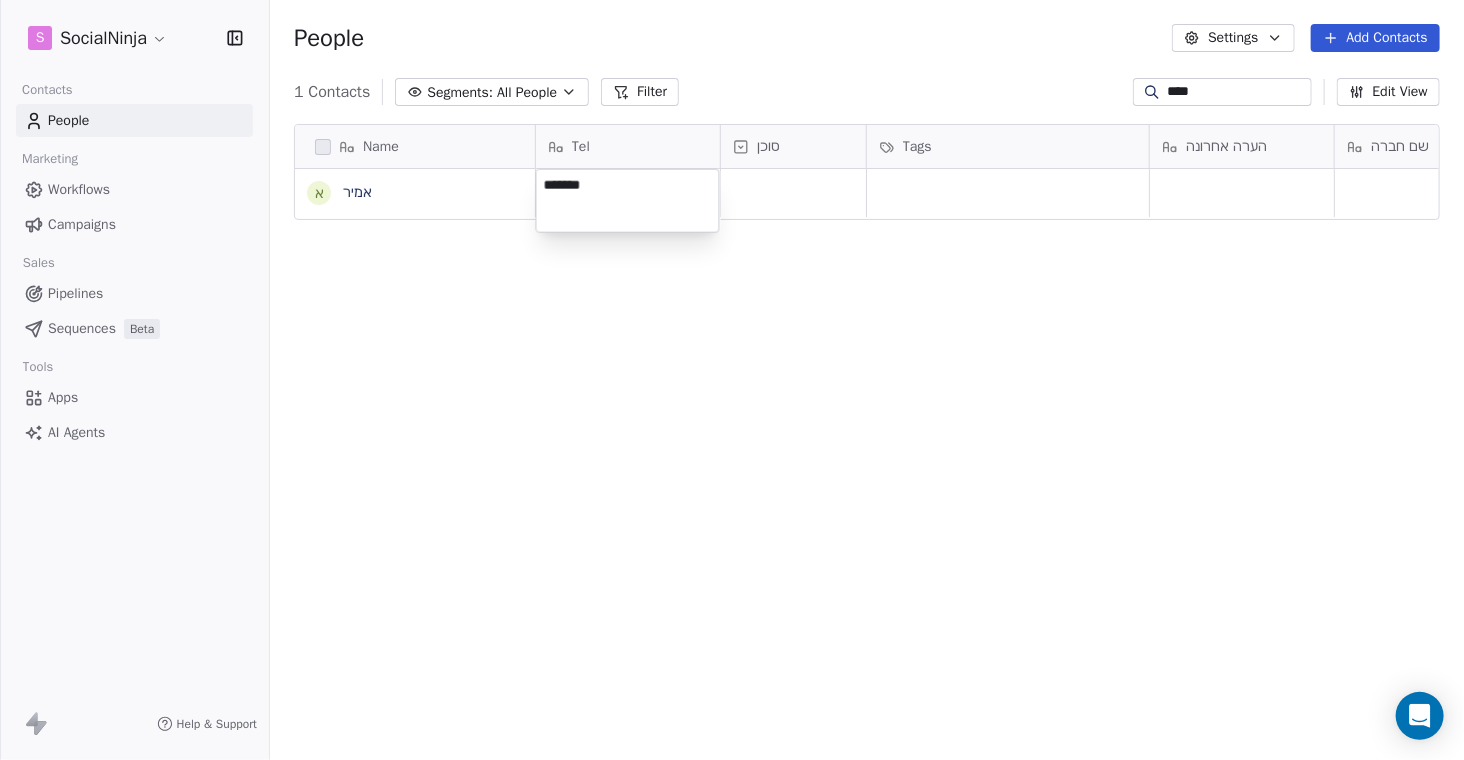type on "*******" 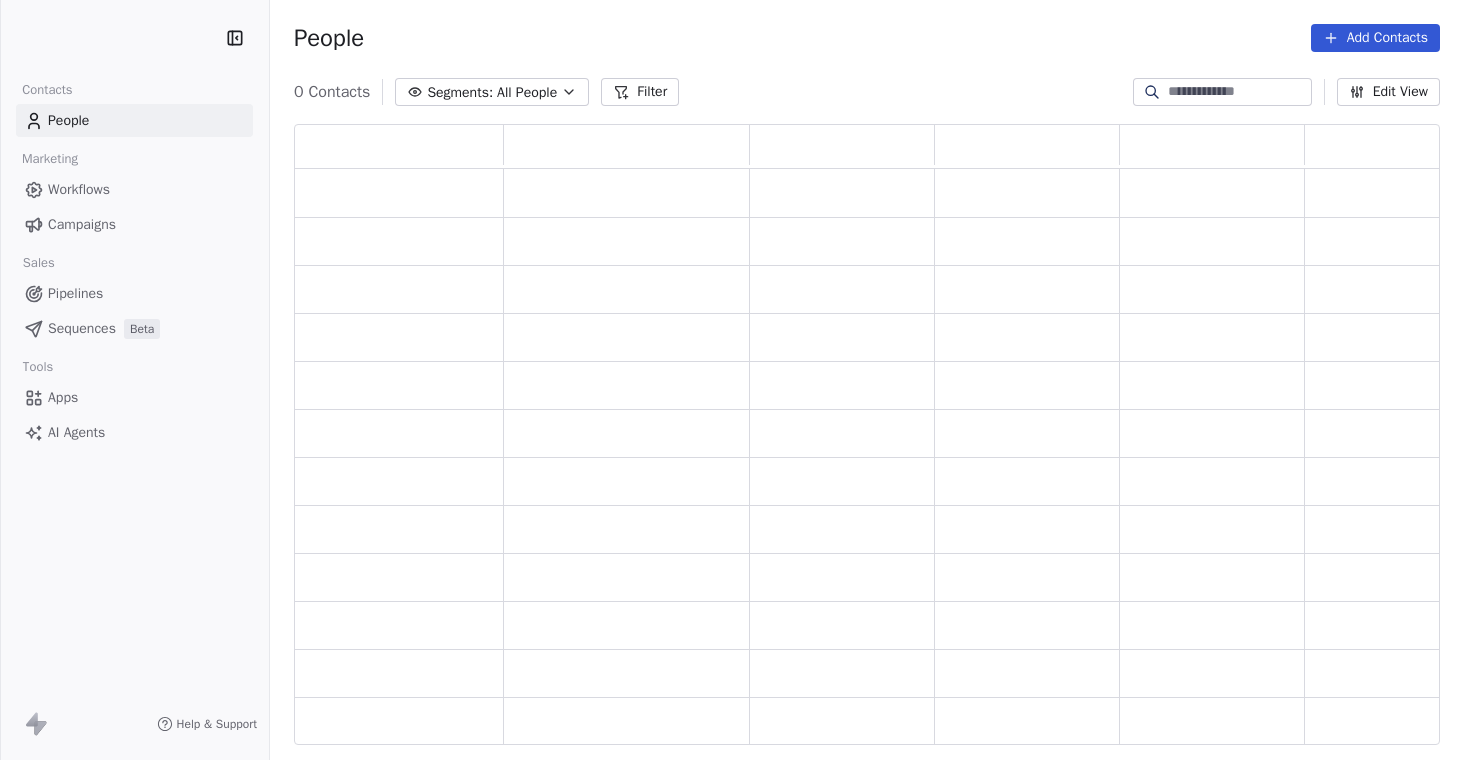 scroll, scrollTop: 0, scrollLeft: 0, axis: both 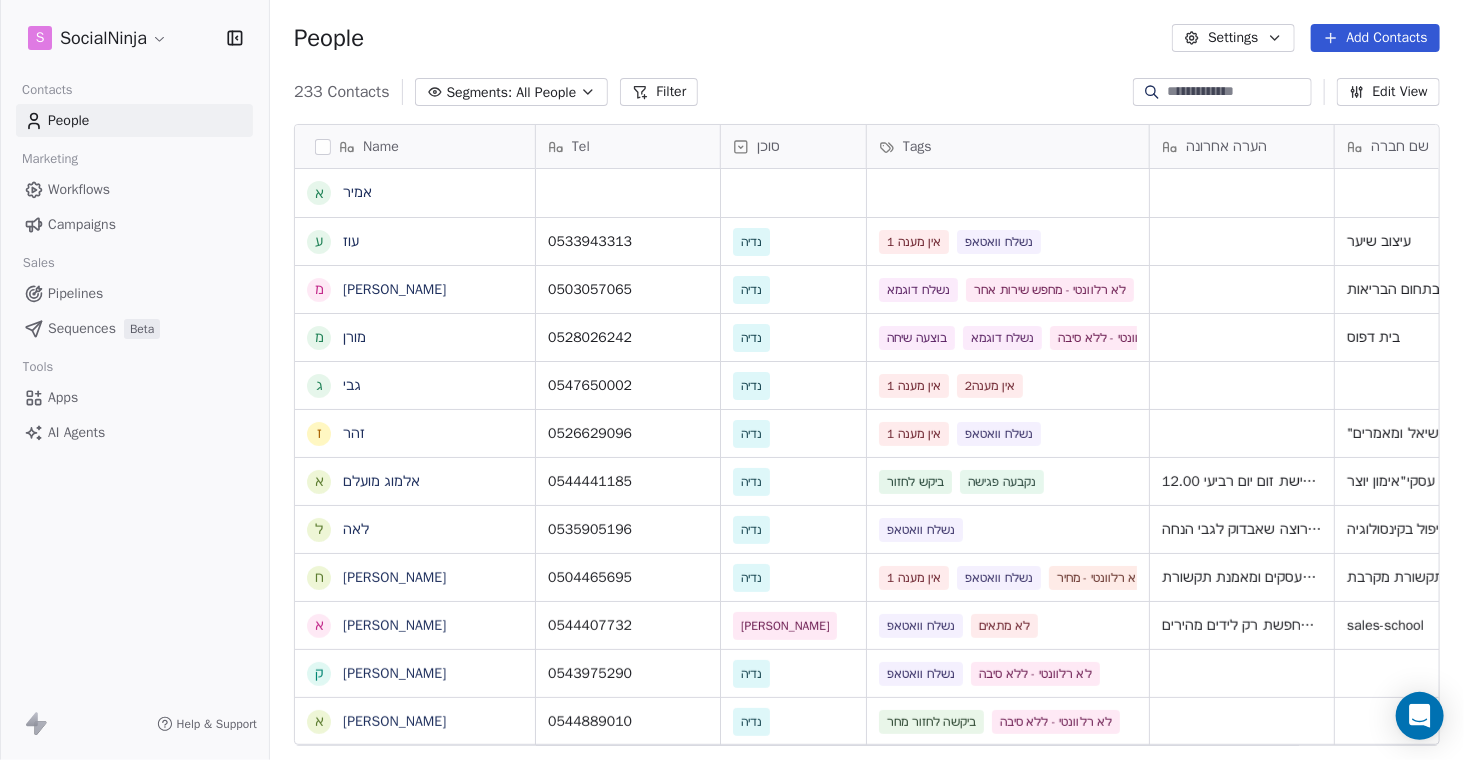 click 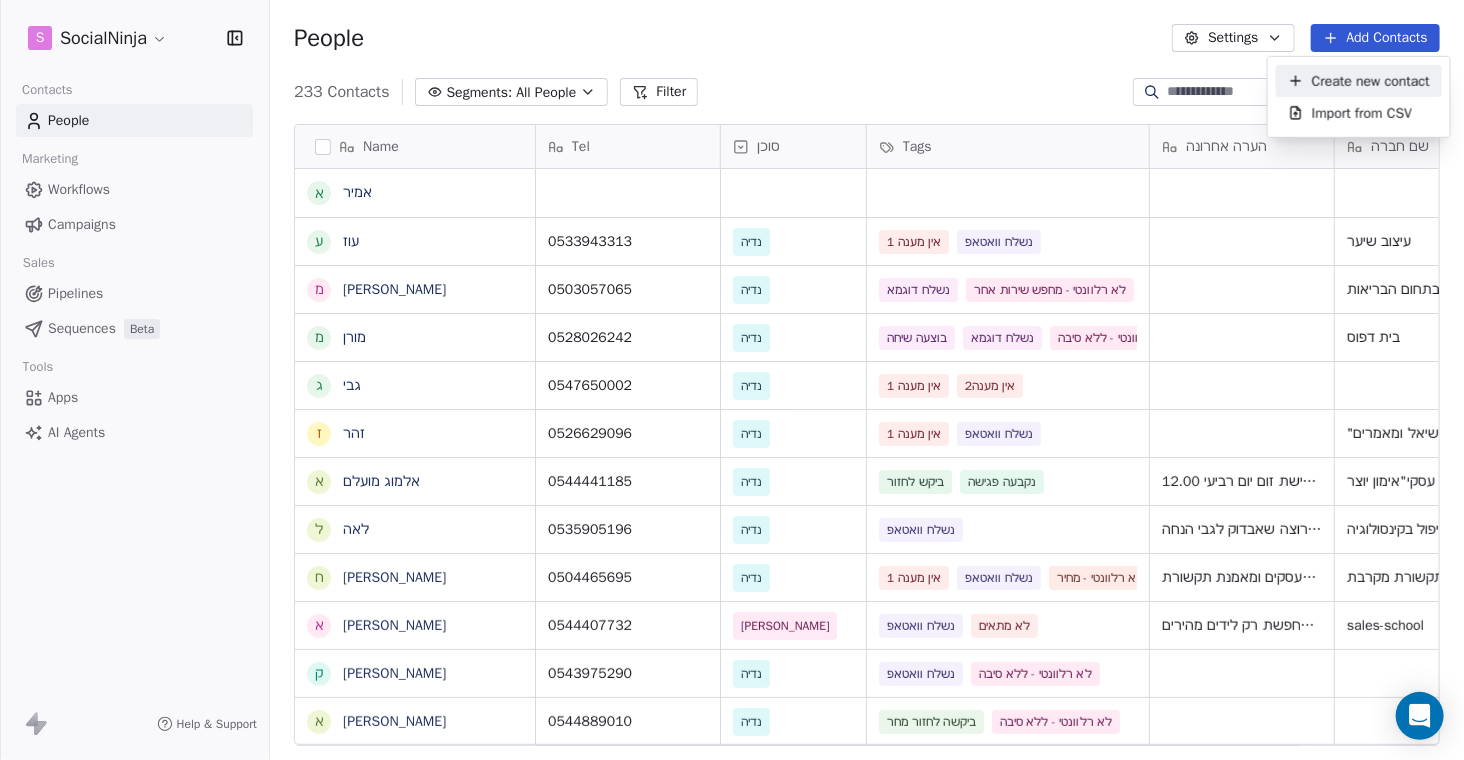 drag, startPoint x: 1361, startPoint y: 76, endPoint x: 1228, endPoint y: 95, distance: 134.3503 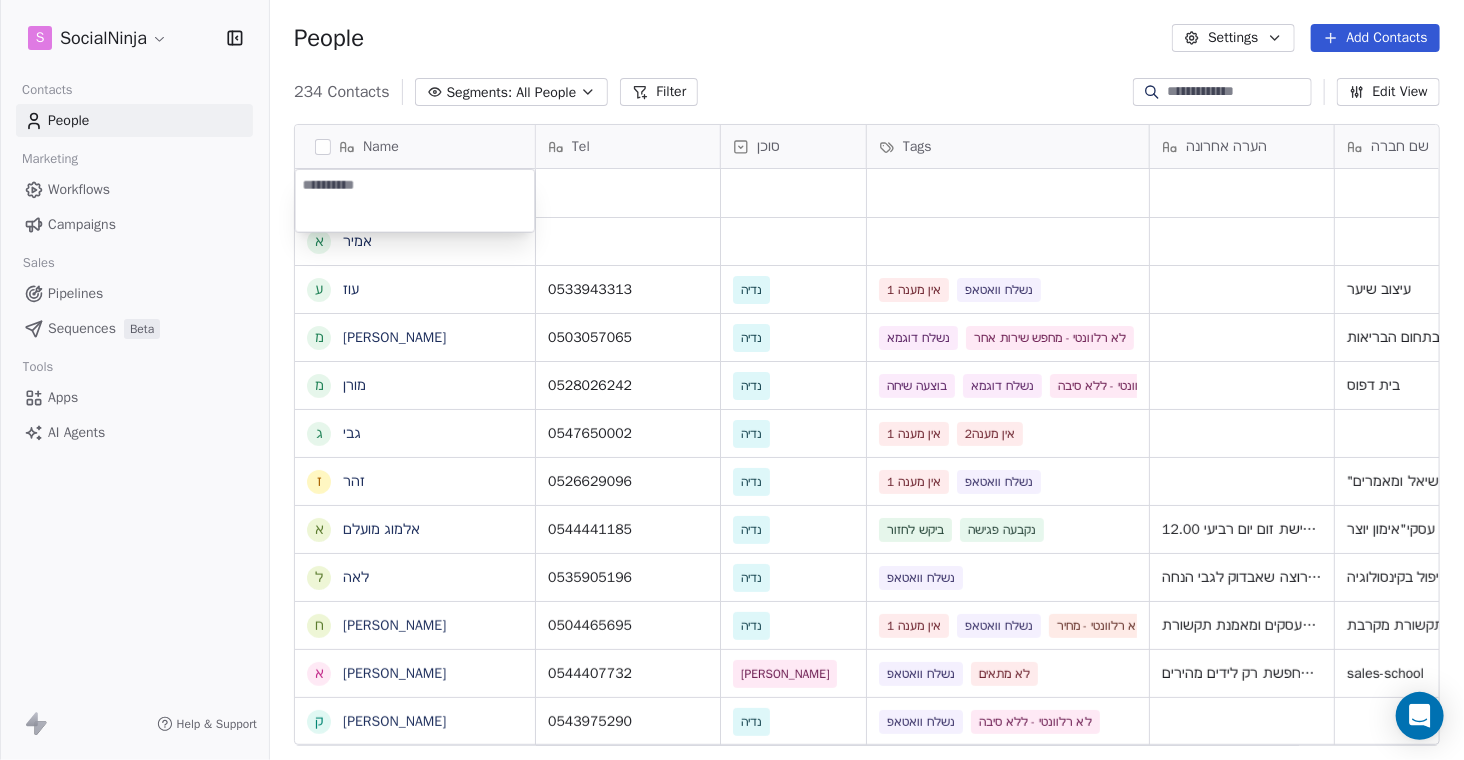 type on "**********" 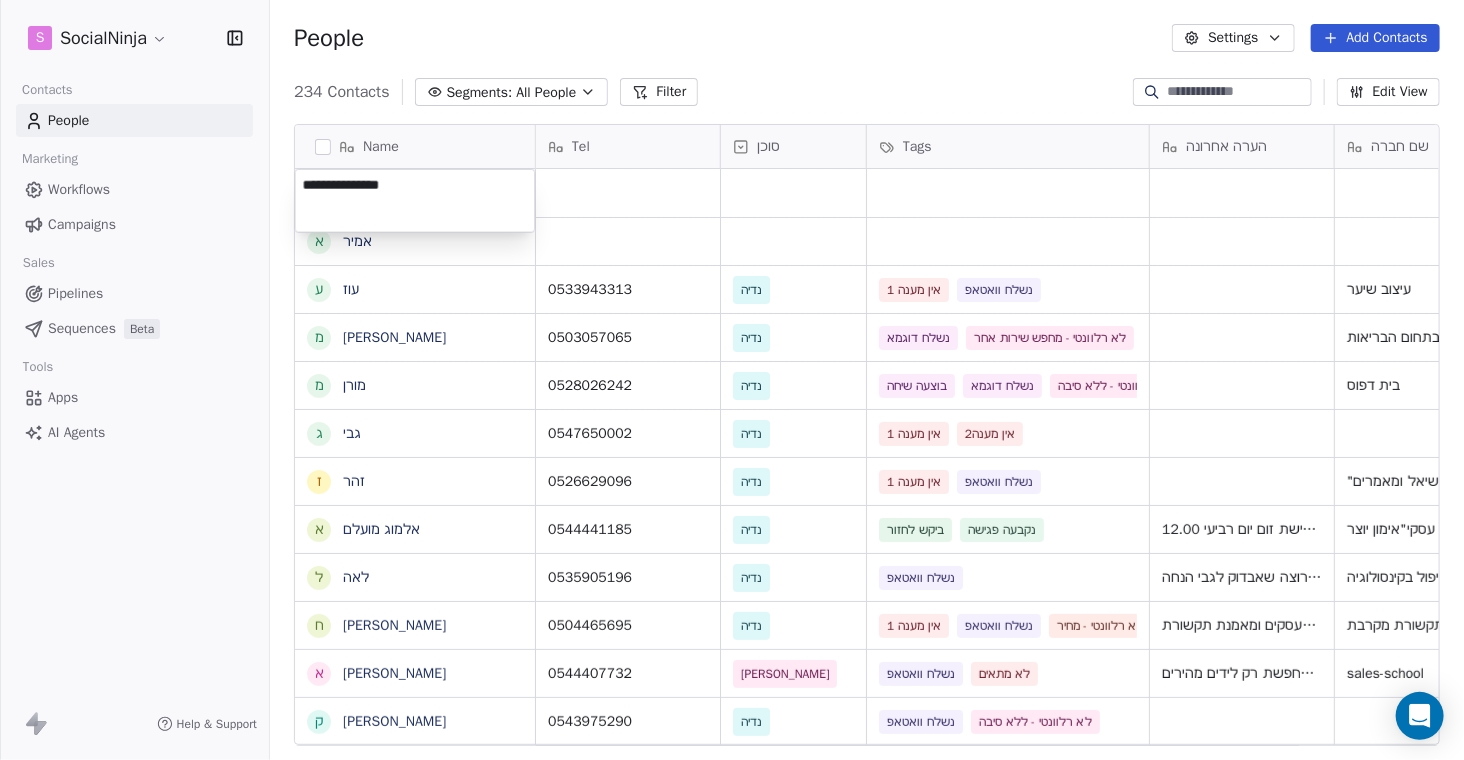 click on "S SocialNinja Contacts People Marketing Workflows Campaigns Sales Pipelines Sequences Beta Tools Apps AI Agents Help & Support People Settings  Add Contacts 234 Contacts Segments: All People Filter  Edit View Tag Add to Sequence Export Name [PERSON_NAME] ע [PERSON_NAME] מ [PERSON_NAME] מ [PERSON_NAME] ג גבי ז [PERSON_NAME] א [PERSON_NAME] ל [PERSON_NAME] ח [PERSON_NAME] א [PERSON_NAME] ק [PERSON_NAME] א [PERSON_NAME] י [PERSON_NAME] ל [PERSON_NAME] ו [PERSON_NAME] א [PERSON_NAME] ש שלי [PERSON_NAME] ל [PERSON_NAME] ח [PERSON_NAME] ה [PERSON_NAME] י [PERSON_NAME] ד [PERSON_NAME] נ [PERSON_NAME] ז [PERSON_NAME] ש [PERSON_NAME] ת [PERSON_NAME] ת [PERSON_NAME] ל [PERSON_NAME] א [PERSON_NAME] מ [PERSON_NAME] י [PERSON_NAME] Tel סוכן Tags הערה אחרונה שם חברה Email Last Activity Date AST Created Date AST [DATE] 10:09 AM [DATE] 10:07 AM 0533943313 [PERSON_NAME] אין מענה 1 נשלח וואטאפ עיצוב שיער [EMAIL_ADDRESS][DOMAIN_NAME] 0503057065 [PERSON_NAME]" at bounding box center [732, 380] 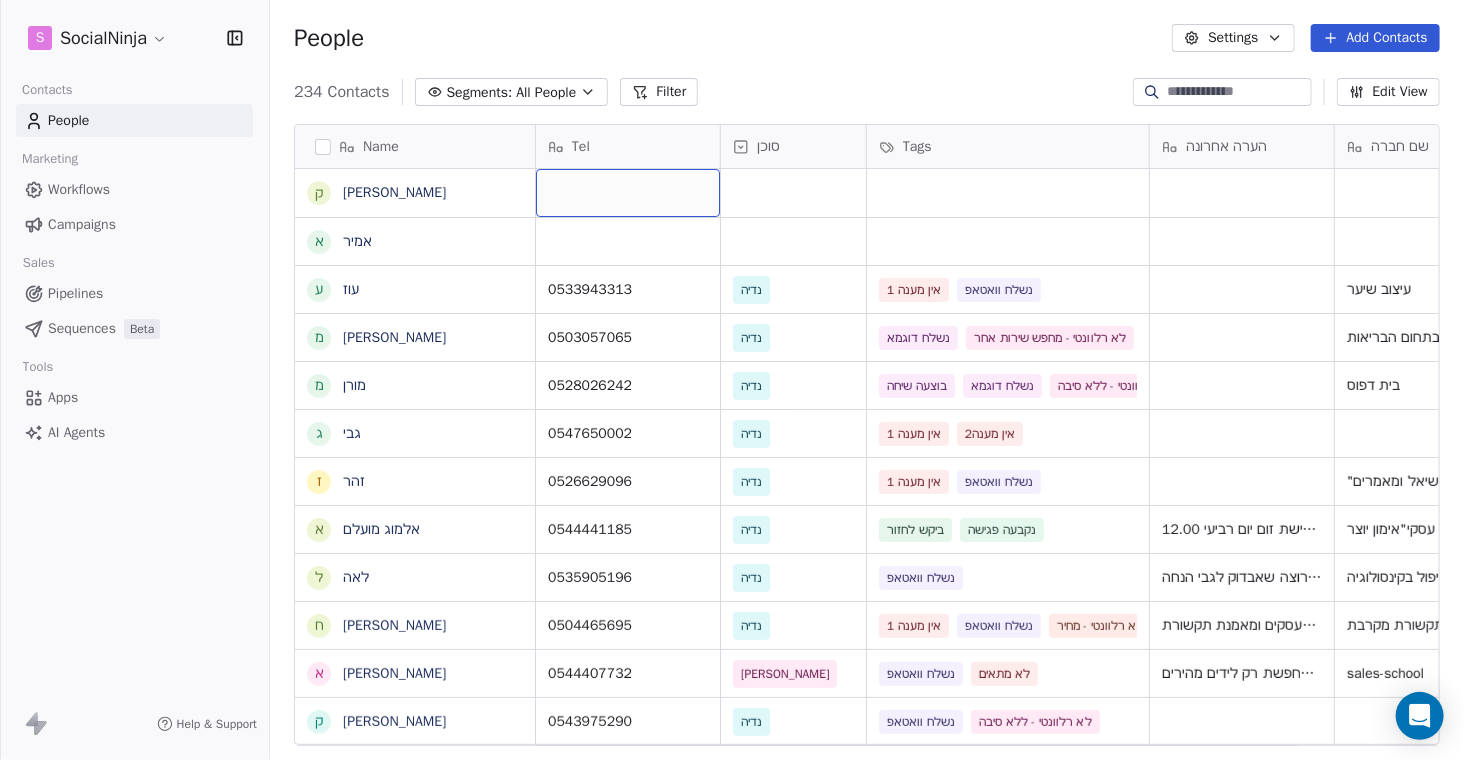 click at bounding box center (628, 193) 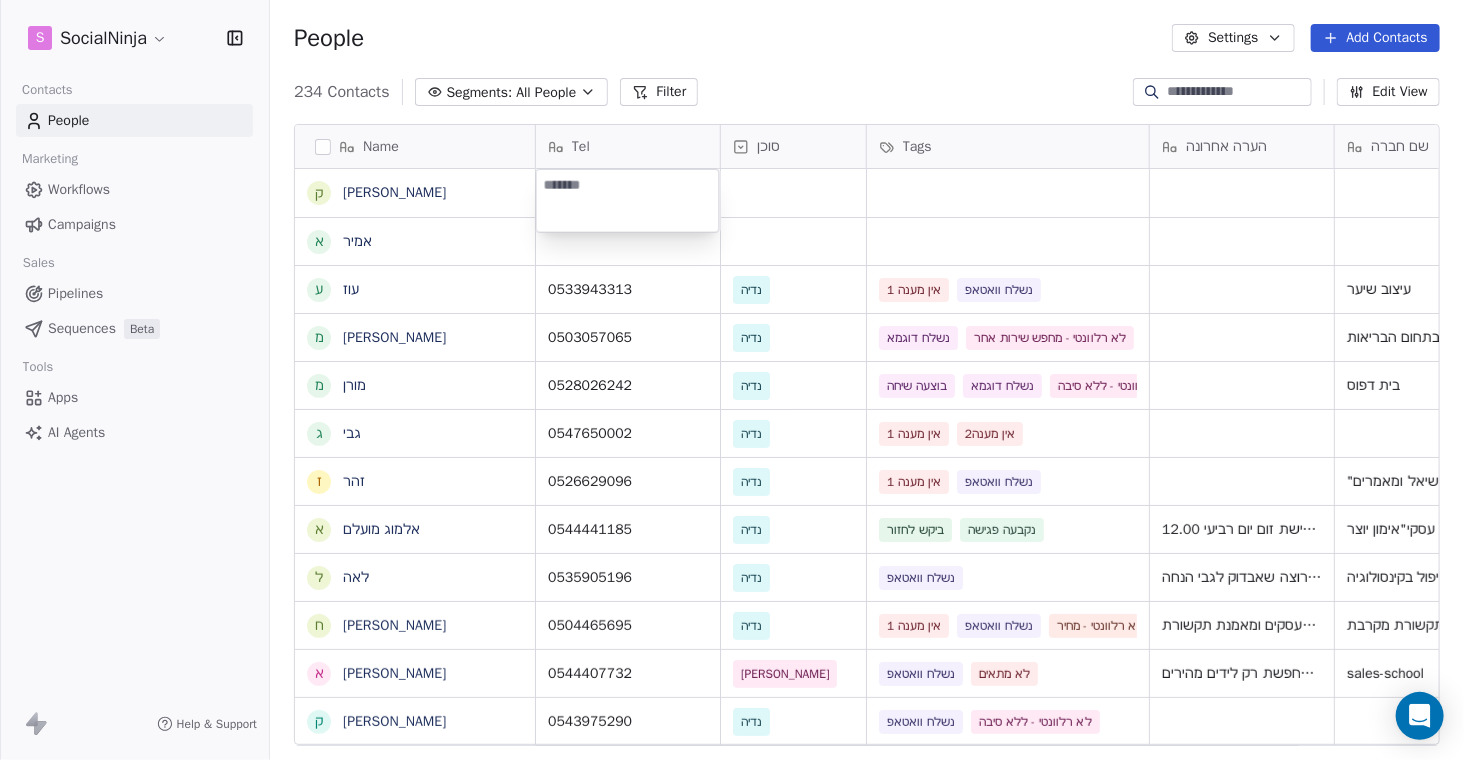 type on "**********" 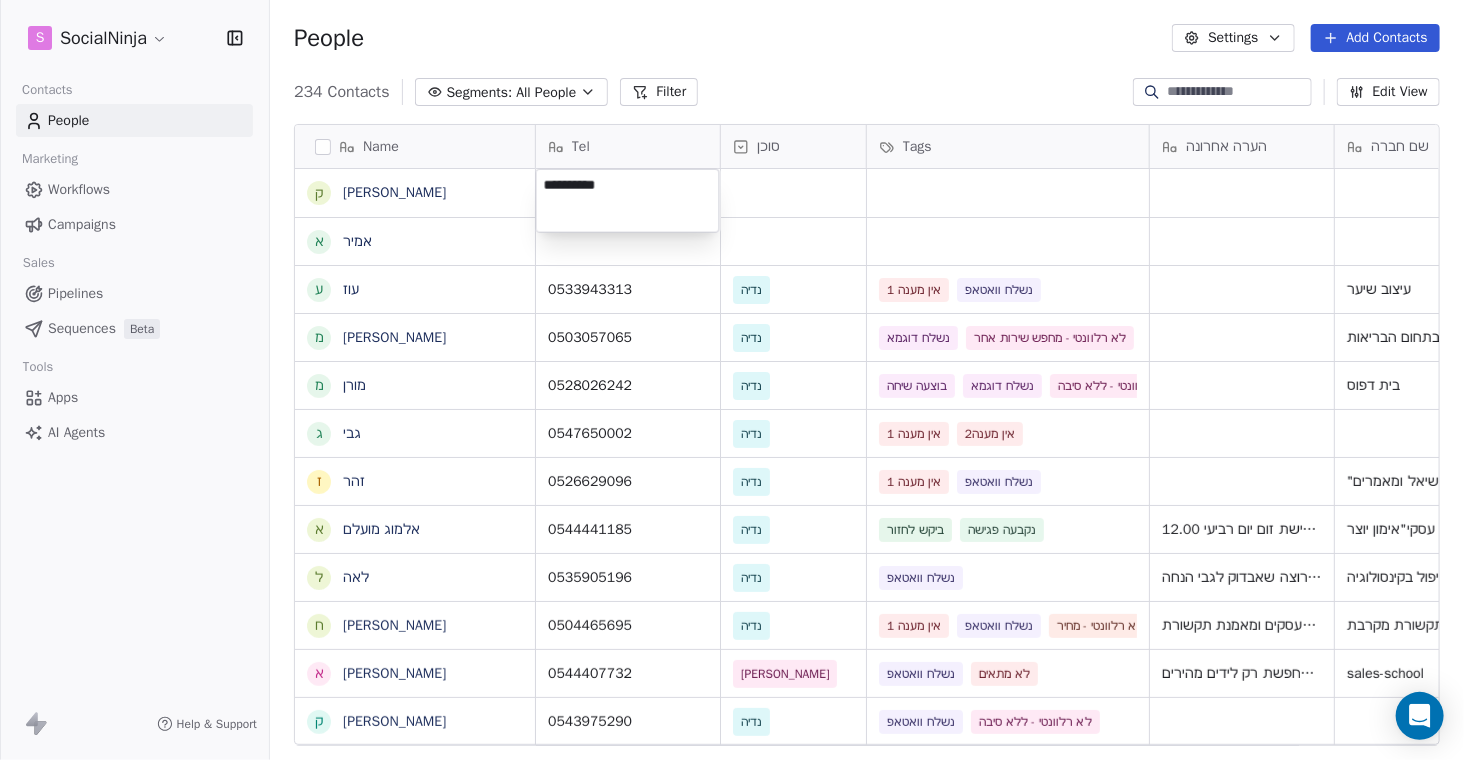 click on "S SocialNinja Contacts People Marketing Workflows Campaigns Sales Pipelines Sequences Beta Tools Apps AI Agents Help & Support People Settings  Add Contacts 234 Contacts Segments: All People Filter  Edit View Tag Add to Sequence Export Name ק קוראל אנגלשטיין א אמיר ע עוז מ מזל כהן מ מורן ג גבי ז זהר א אלמוג מועלם ל לאה ח חוי פוזנר א אורלי ברי ק קובי יהושע א אמיר דנצינגר י יניב צנחני ל ליאת ו ויקי דור א אמיר ש שלי י יהודה מורג ל ליאורה ח חגיא ה הדס י יעקב ד דורון דישבק נ נועם סגל ז זיוה ש שלומי ת תומר ת תהילה קדוש ל לאה הופמן א אברהם מ מתן כהן י יסמין Tel סוכן Tags הערה אחרונה שם חברה Email Last Activity Date AST Created Date AST Jul 09, 2025 10:09 AM Jul 09, 2025 10:07 AM 0533943313 נדיה אין מענה 1 נשלח וואטאפ עיצוב שיער" at bounding box center (732, 380) 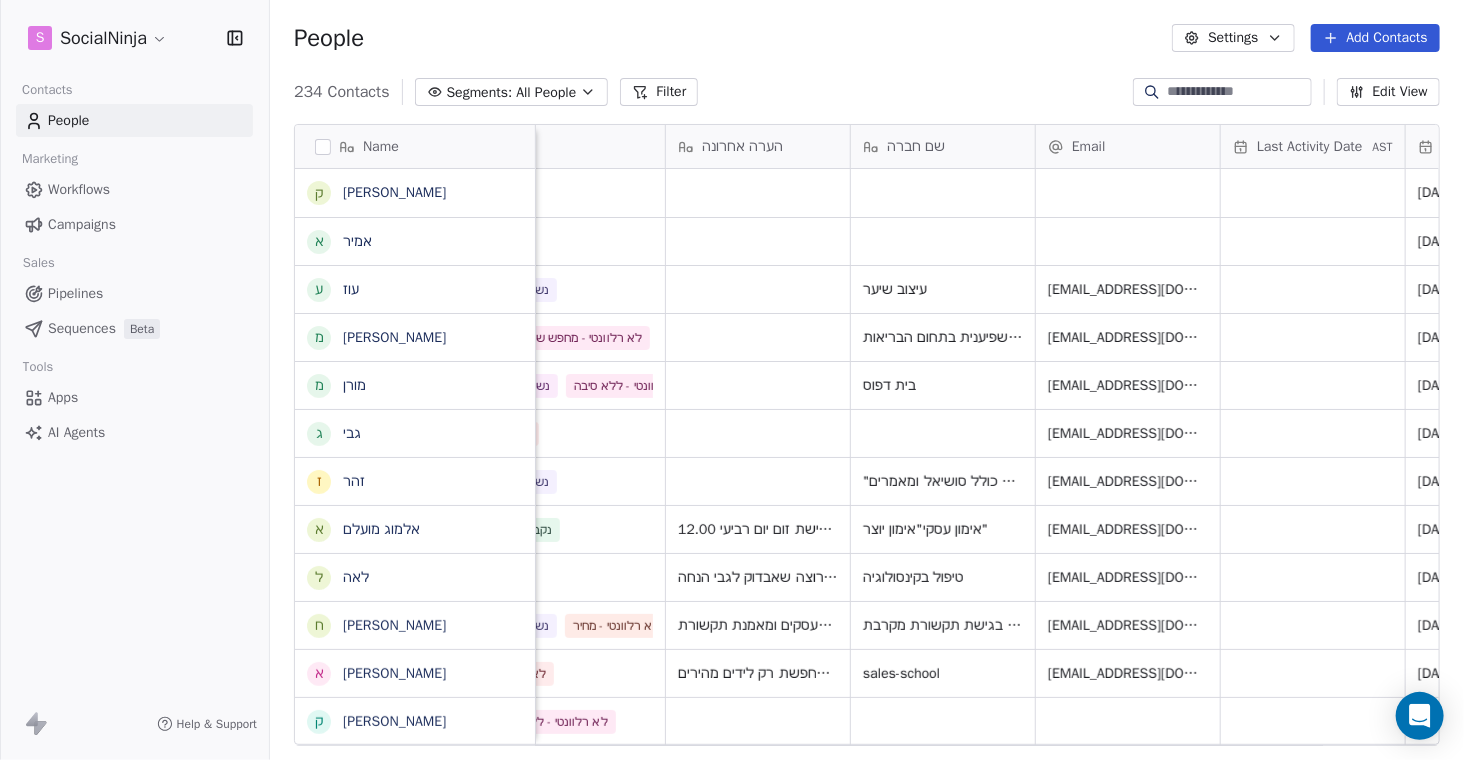 scroll, scrollTop: 0, scrollLeft: 507, axis: horizontal 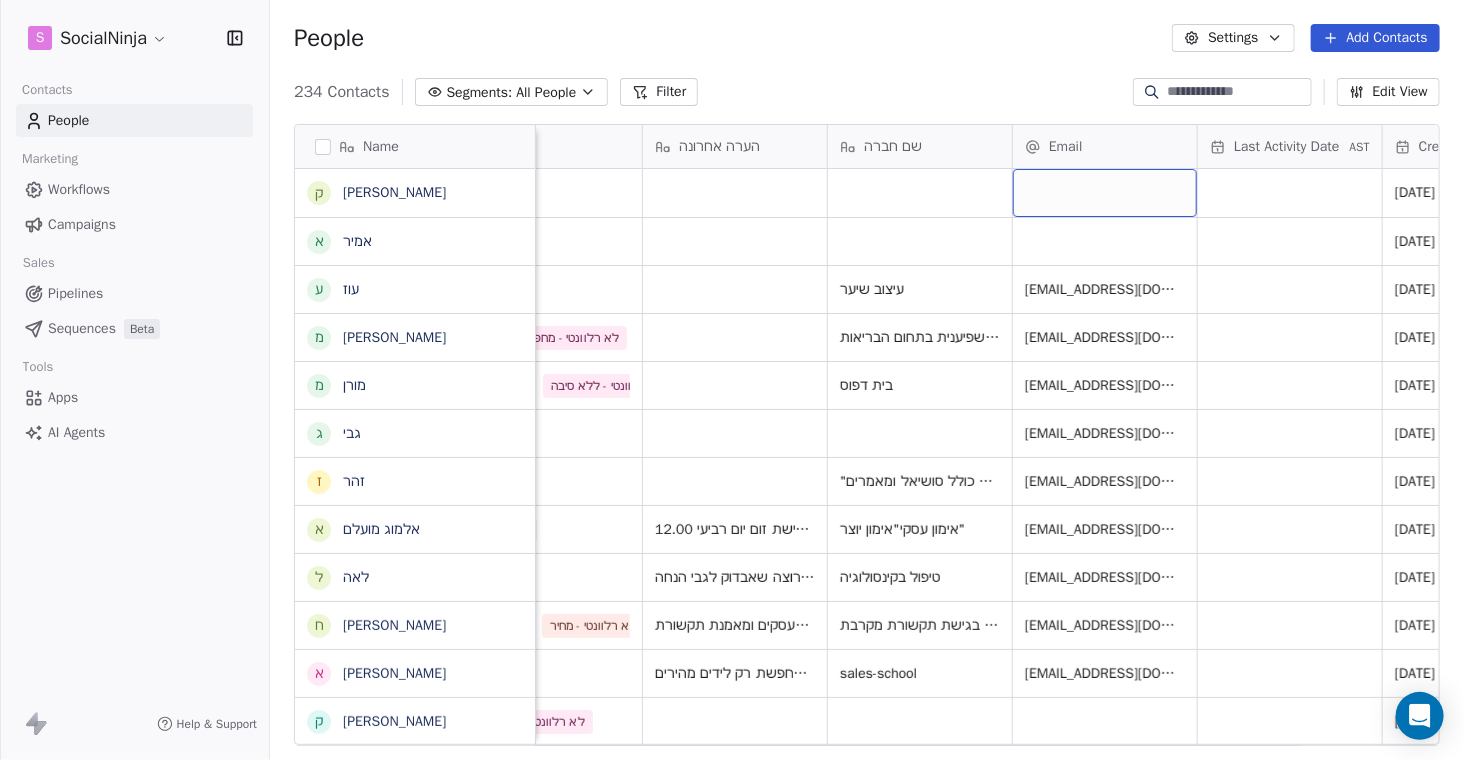 click at bounding box center [1105, 193] 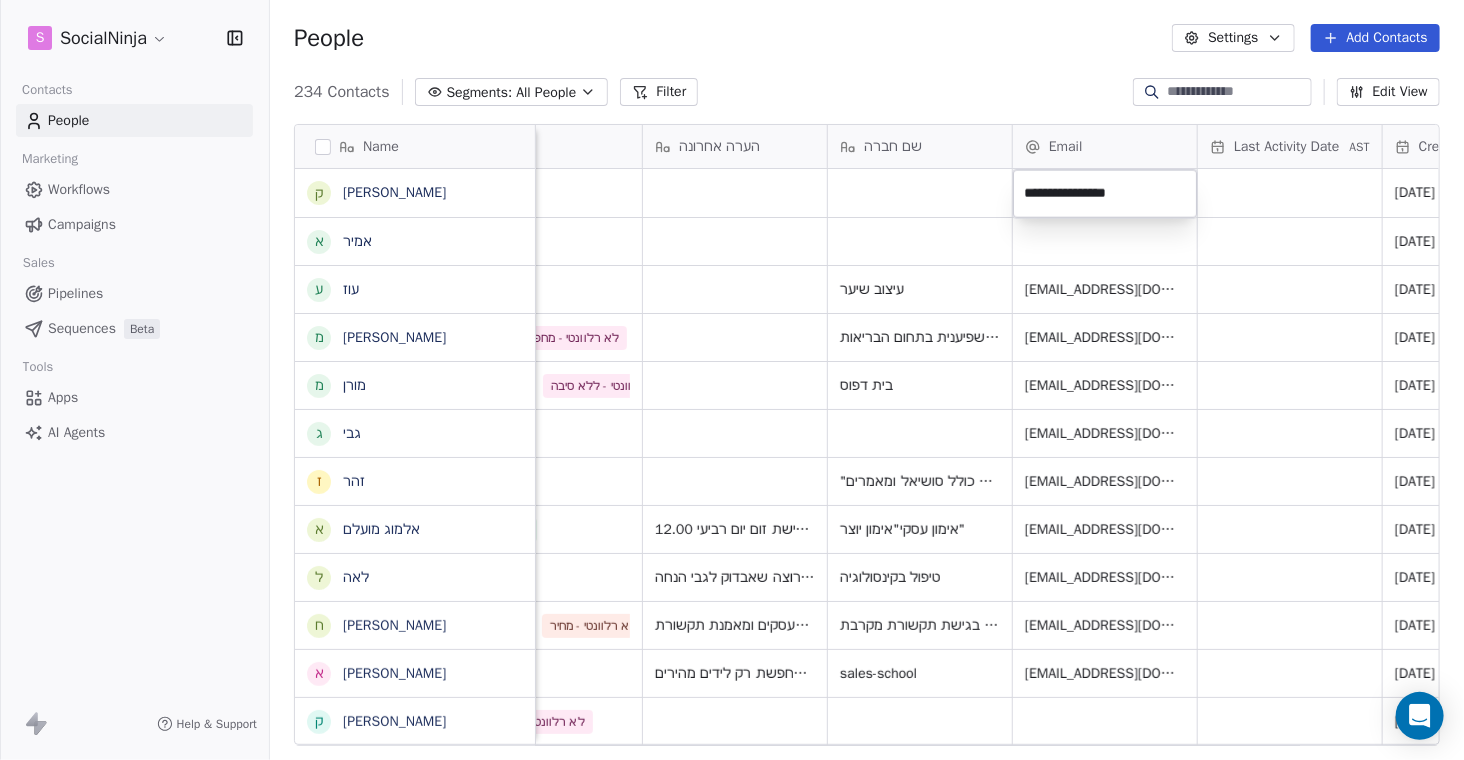 type on "**********" 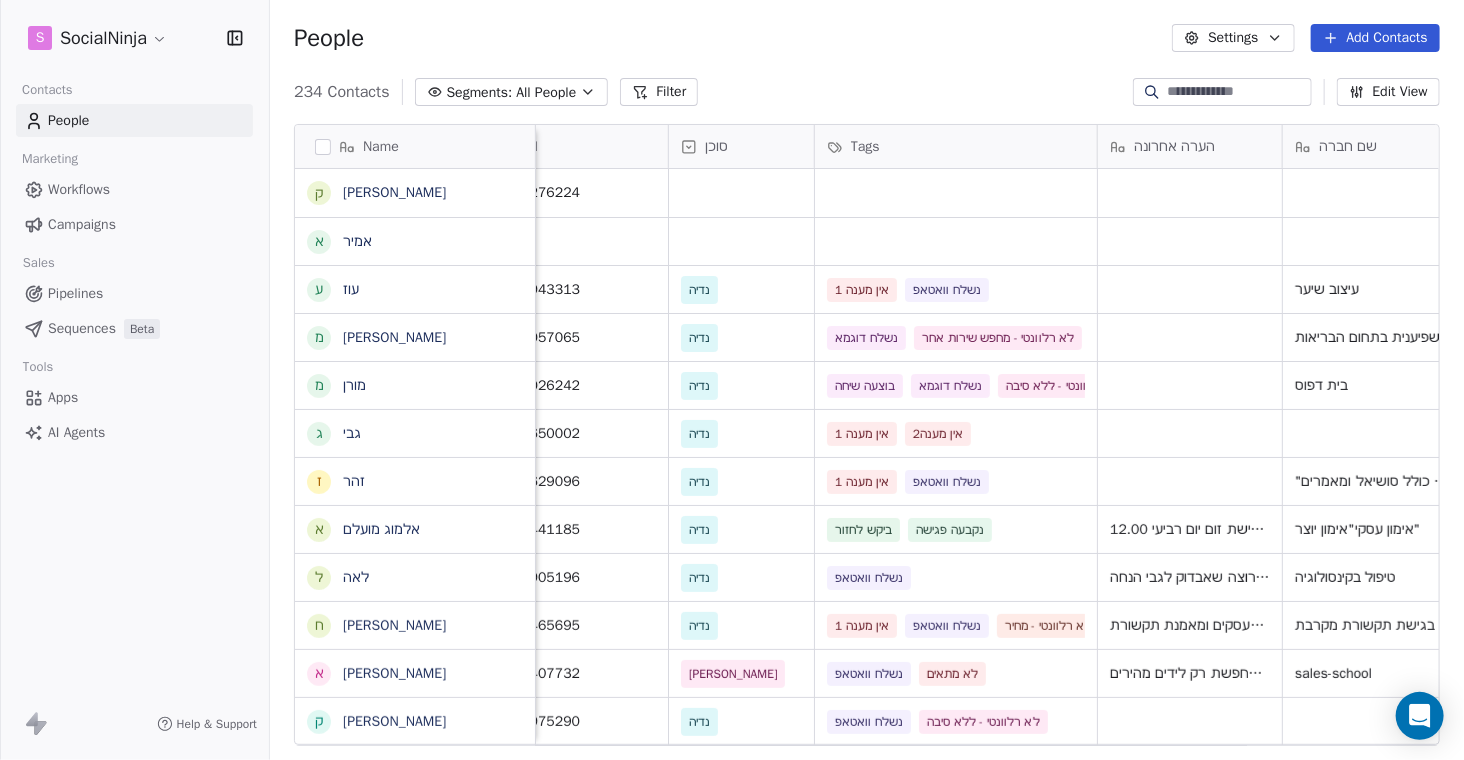 scroll, scrollTop: 0, scrollLeft: 0, axis: both 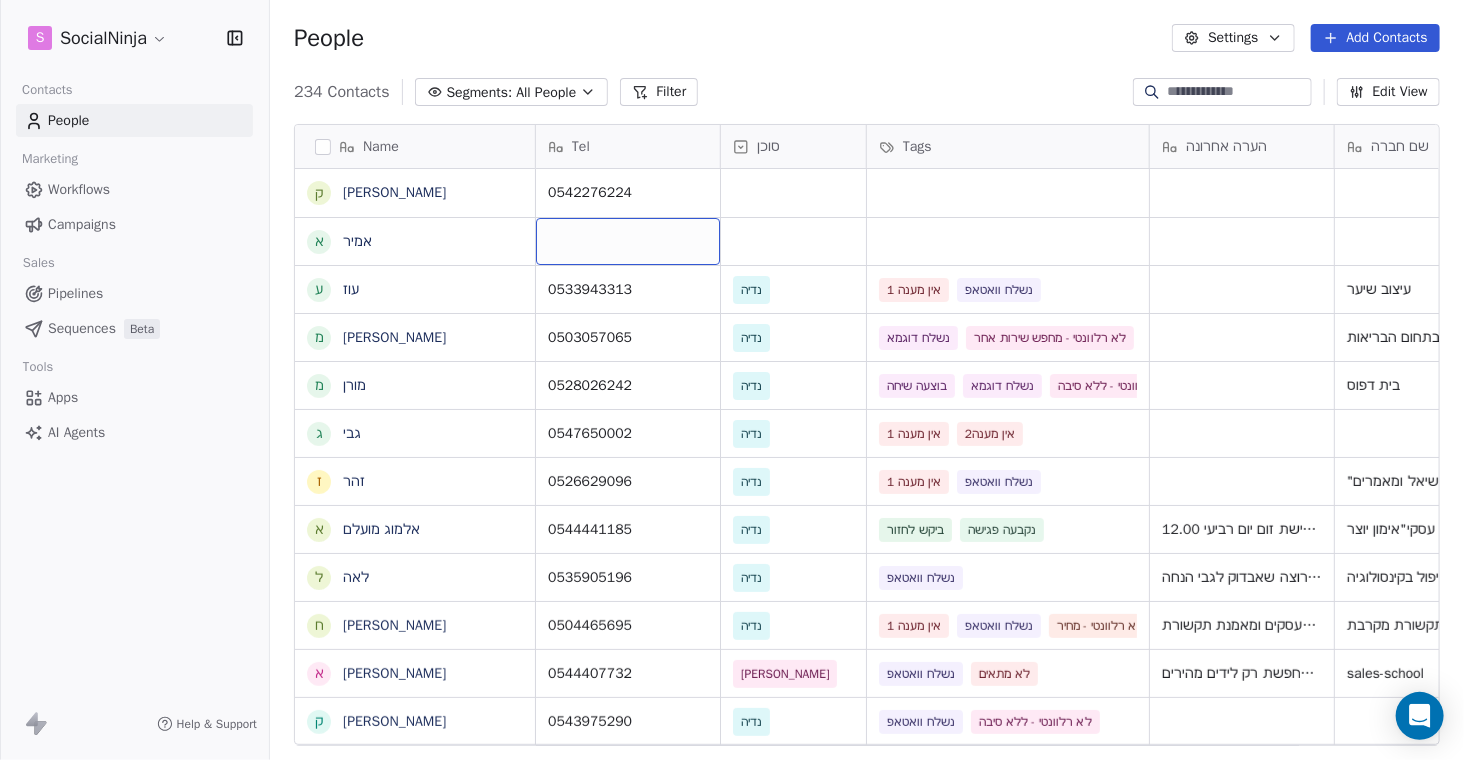 click at bounding box center (628, 241) 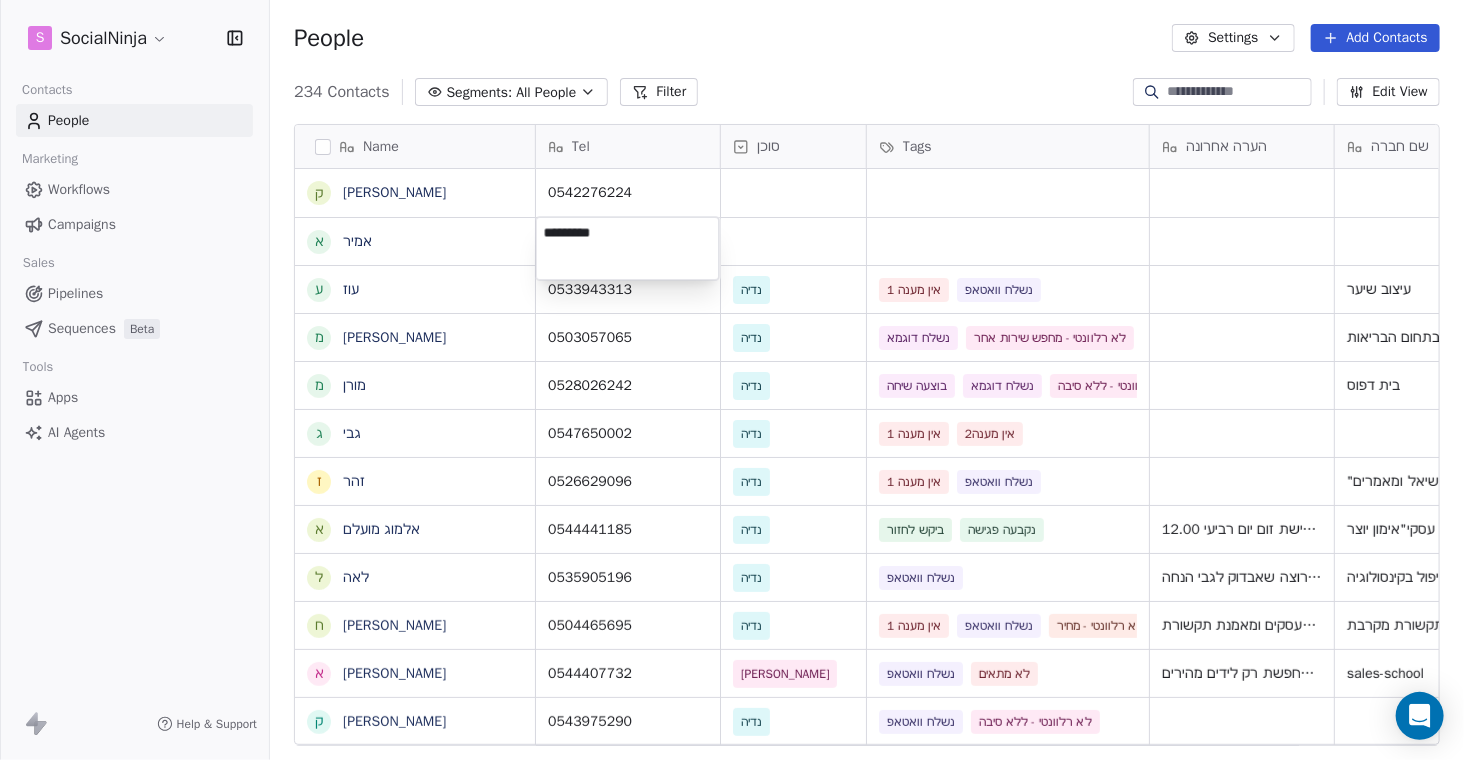 type on "**********" 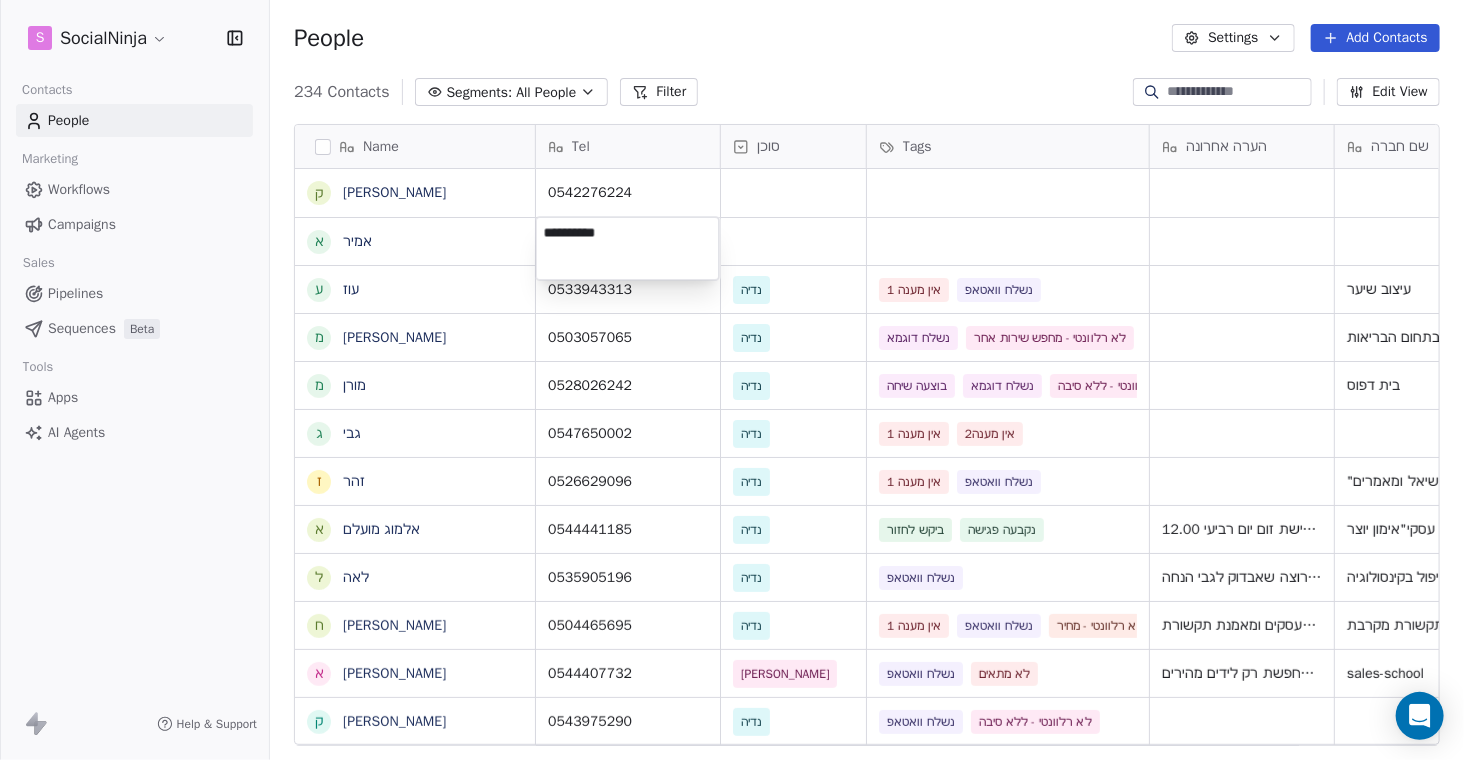 click on "S SocialNinja Contacts People Marketing Workflows Campaigns Sales Pipelines Sequences Beta Tools Apps AI Agents Help & Support People Settings  Add Contacts 234 Contacts Segments: All People Filter  Edit View Tag Add to Sequence Export Name ק קוראל אנגלשטיין א אמיר ע עוז מ מזל כהן מ מורן ג גבי ז זהר א אלמוג מועלם ל לאה ח חוי פוזנר א אורלי ברי ק קובי יהושע א אמיר דנצינגר י יניב צנחני ל ליאת ו ויקי דור א אמיר ש שלי י יהודה מורג ל ליאורה ח חגיא ה הדס י יעקב ד דורון דישבק נ נועם סגל ז זיוה ש שלומי ת תומר ת תהילה קדוש ל לאה הופמן א אברהם מ מתן כהן י יסמין Tel סוכן Tags הערה אחרונה שם חברה Email Last Activity Date AST Created Date AST 0542276224 crl_en@yahoo.com Jul 09, 2025 10:09 AM Jul 09, 2025 10:07 AM 0533943313 נדיה אין מענה 1 עיצוב שיער" at bounding box center (732, 380) 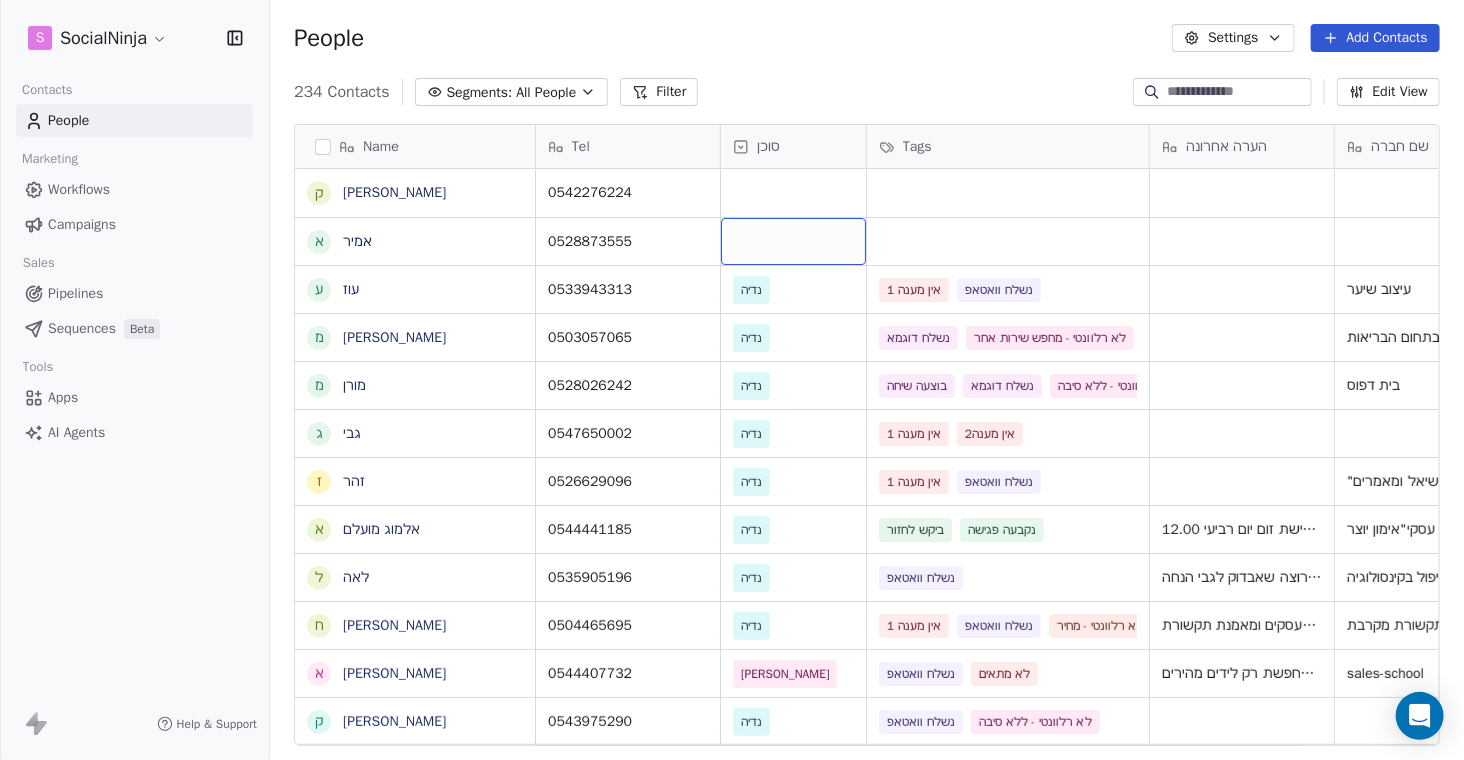 click at bounding box center [793, 241] 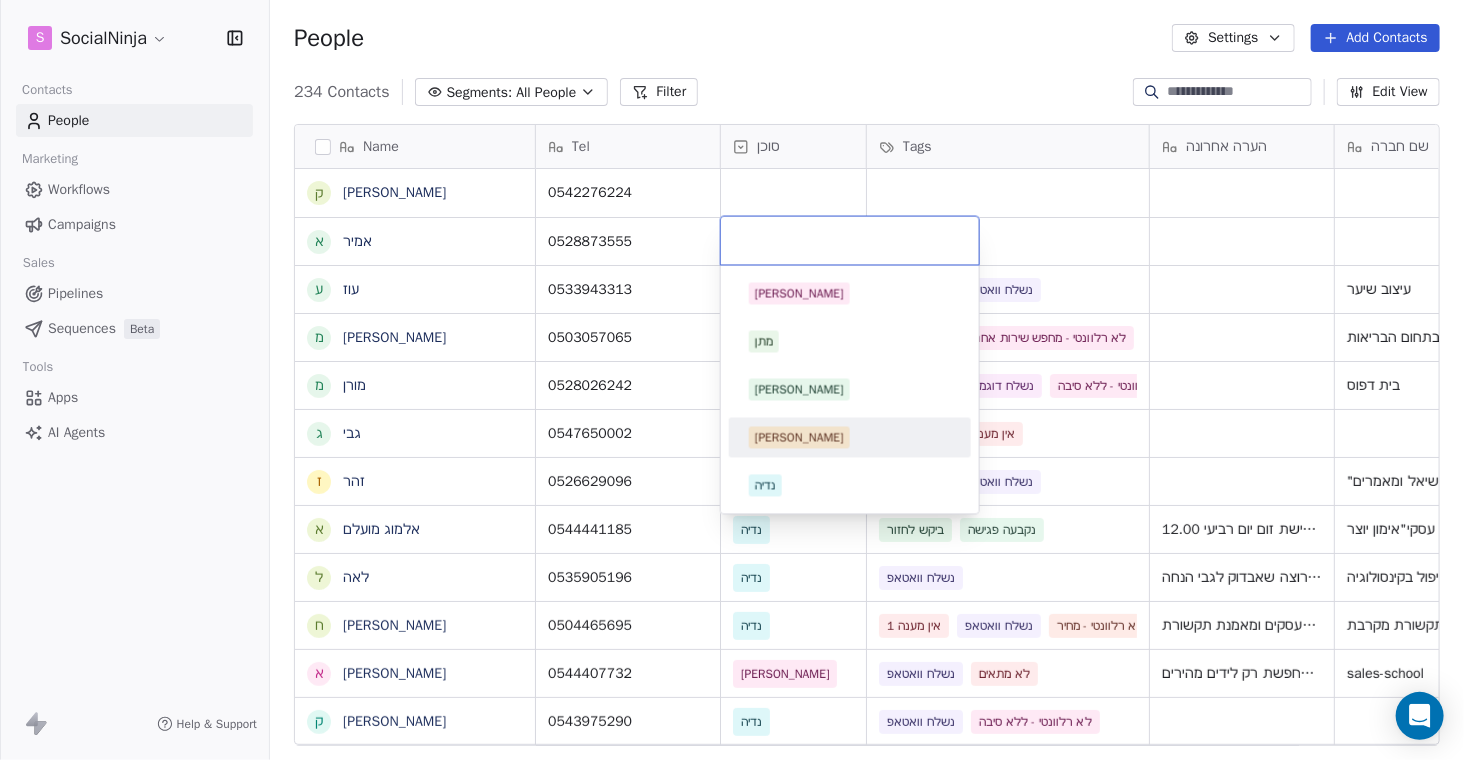 click on "[PERSON_NAME]" at bounding box center (799, 438) 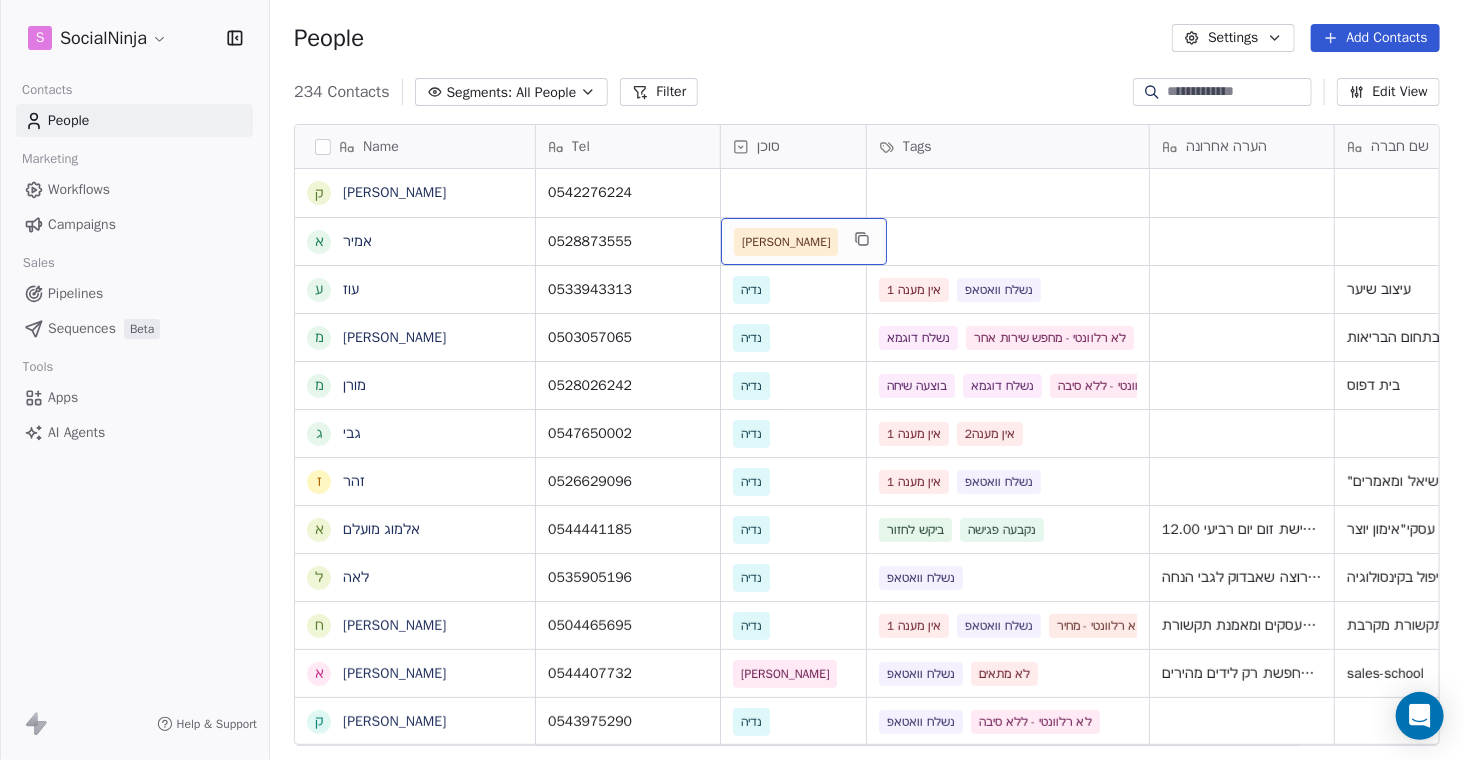 click on "[PERSON_NAME]" at bounding box center (786, 242) 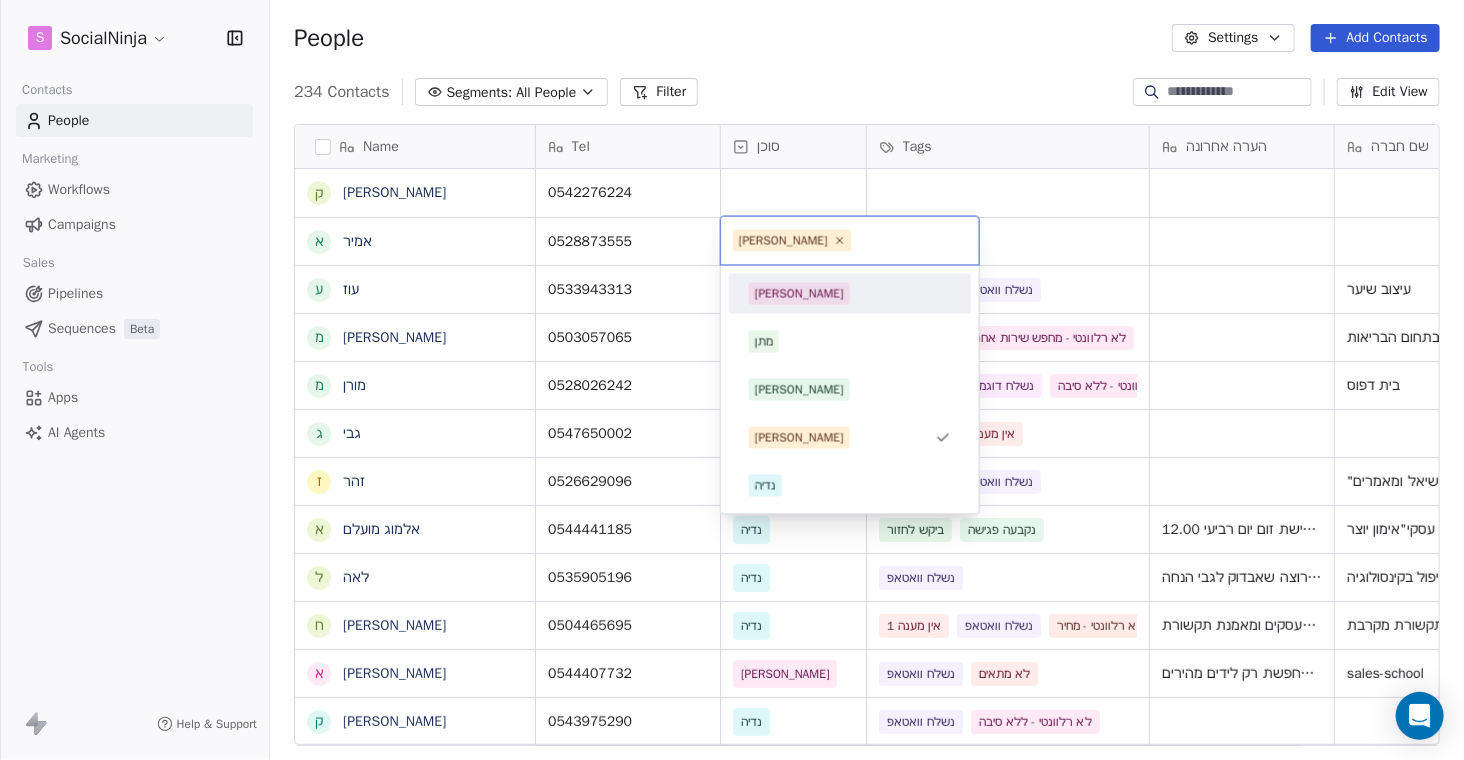 click on "[PERSON_NAME]" at bounding box center [799, 294] 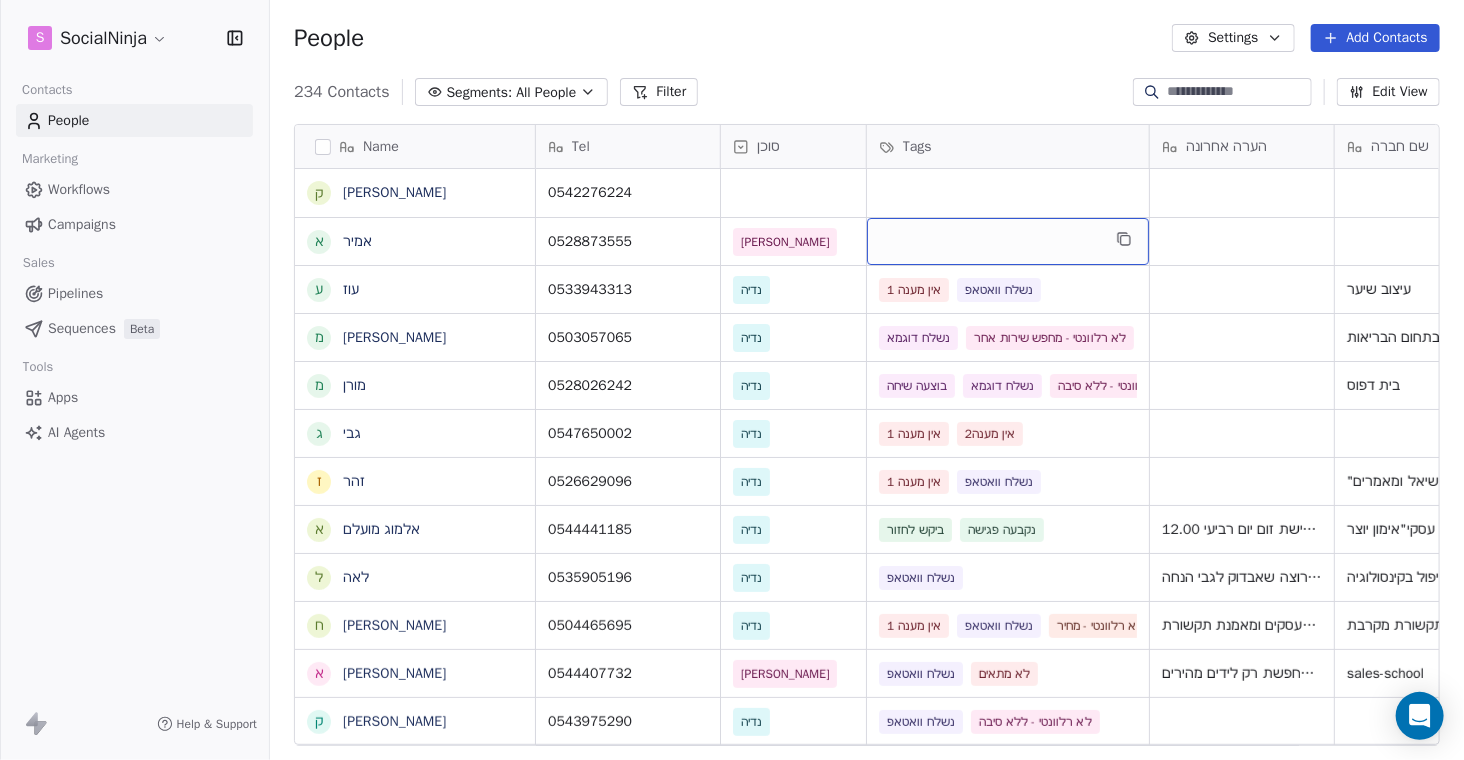 click at bounding box center [1008, 241] 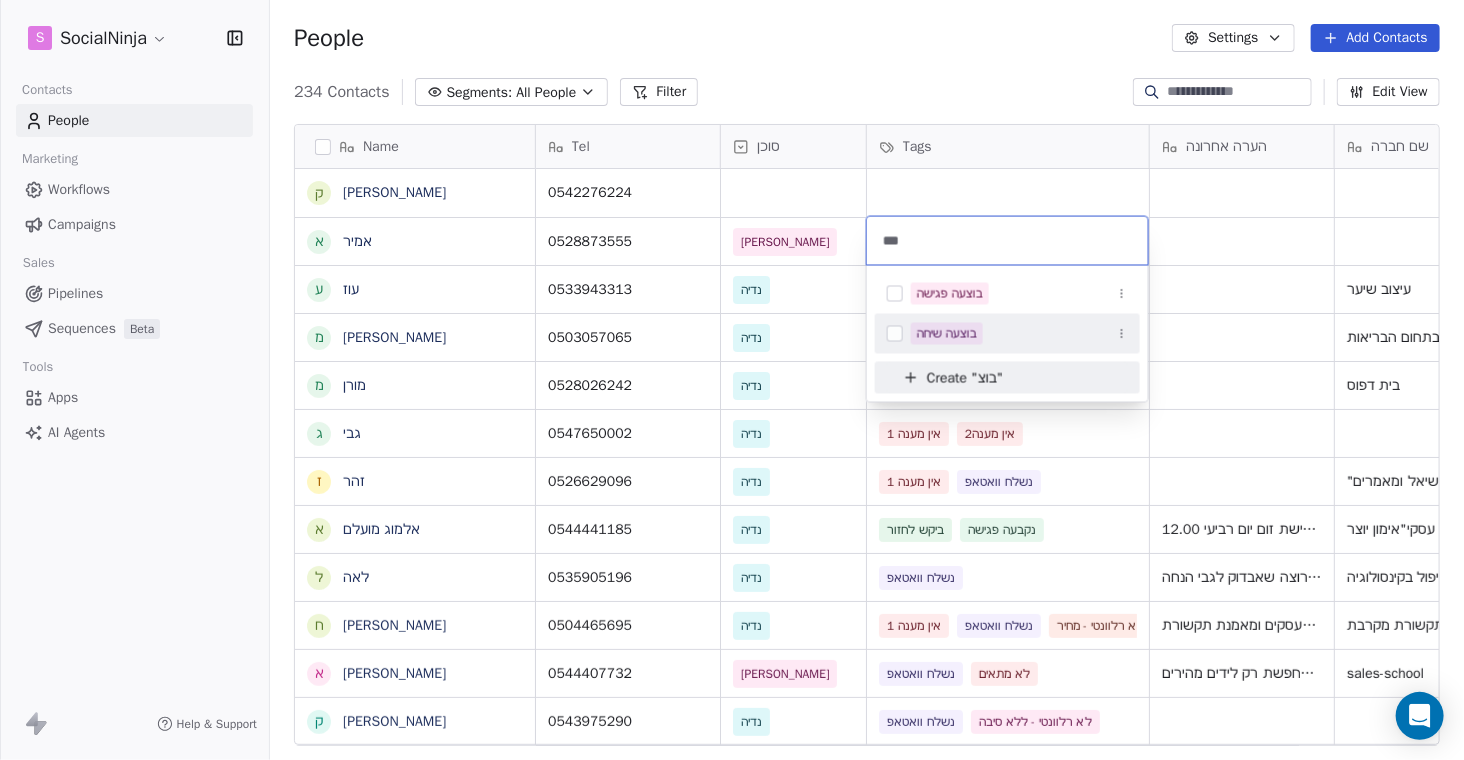 type on "***" 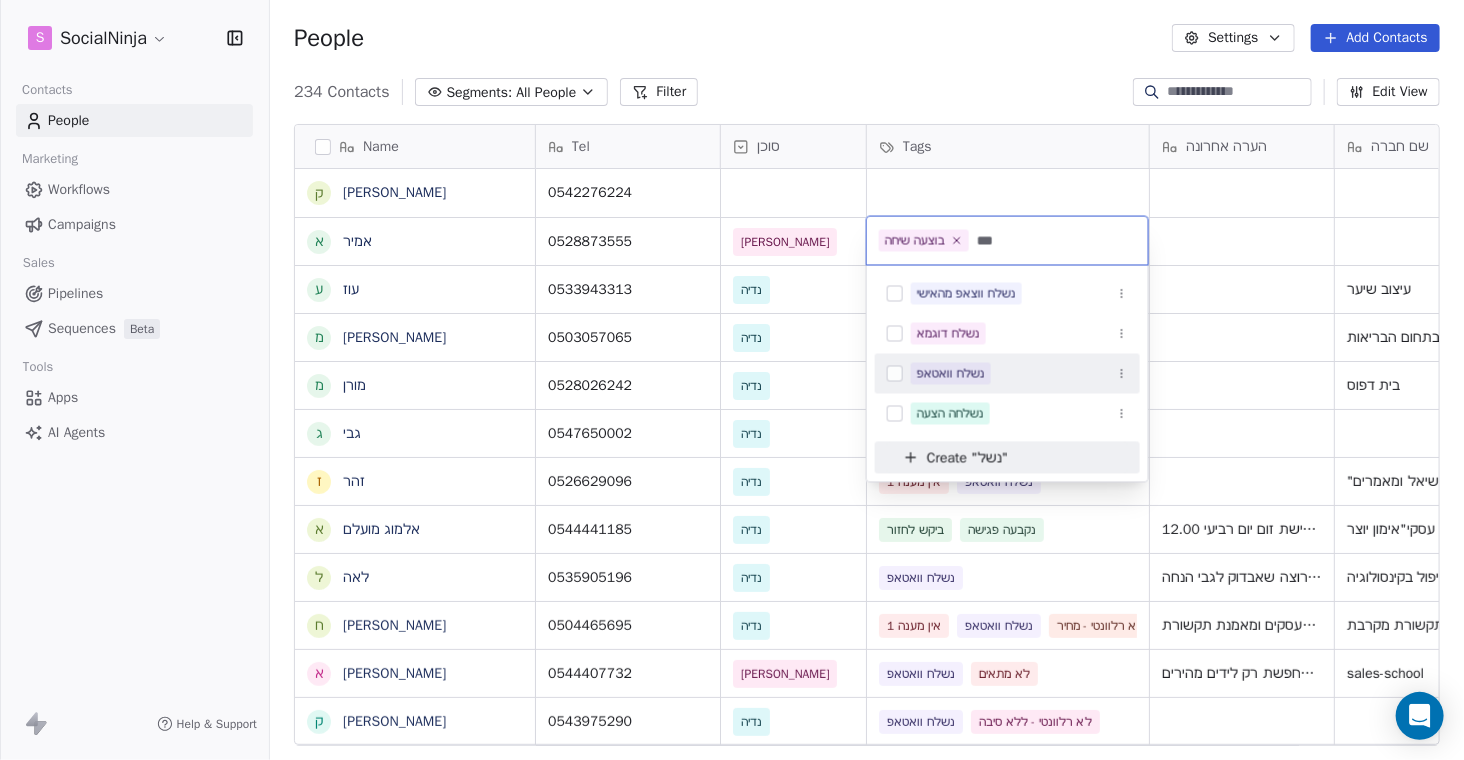 type on "***" 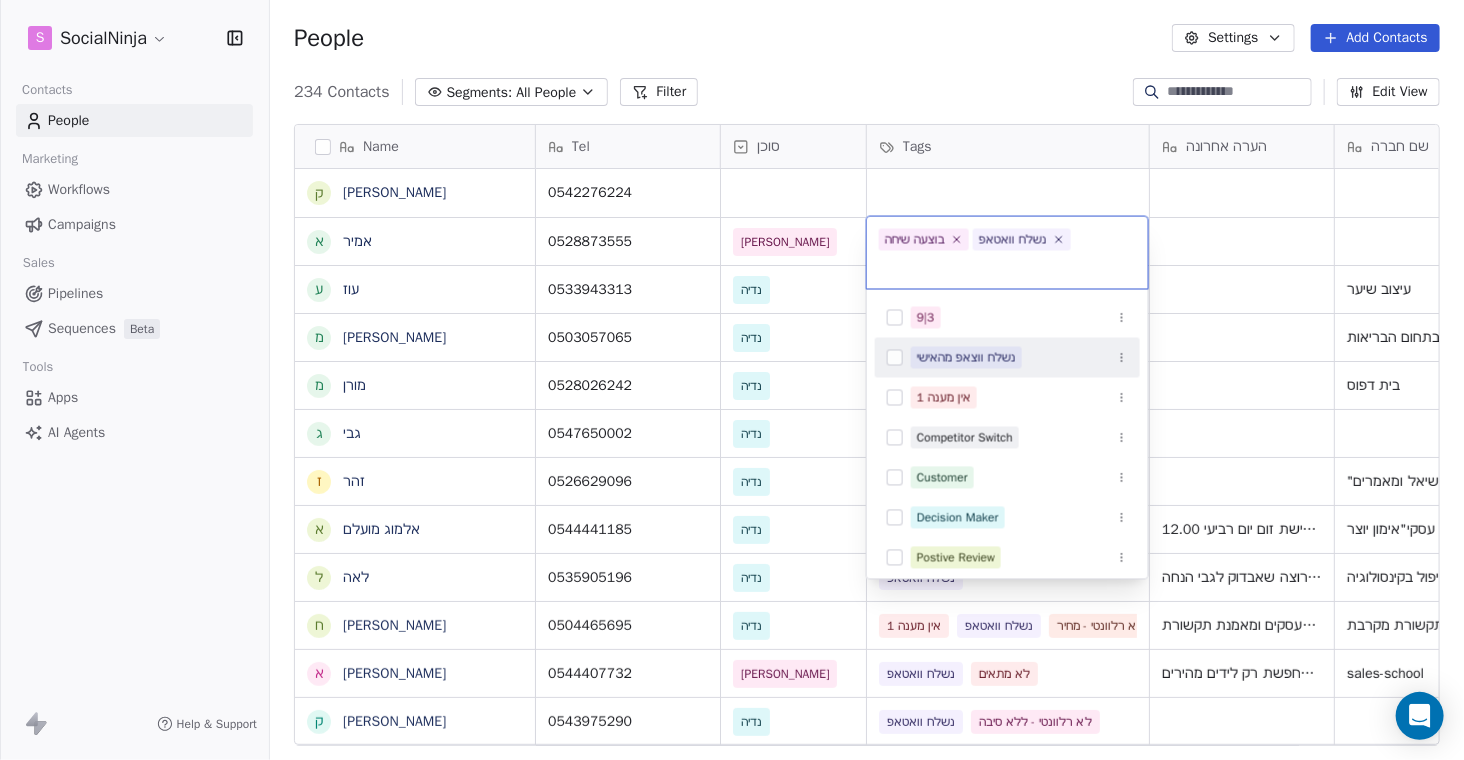 click on "S SocialNinja Contacts People Marketing Workflows Campaigns Sales Pipelines Sequences Beta Tools Apps AI Agents Help & Support People Settings  Add Contacts 234 Contacts Segments: All People Filter  Edit View Tag Add to Sequence Export Name ק קוראל אנגלשטיין א אמיר ע עוז מ מזל כהן מ מורן ג גבי ז זהר א אלמוג מועלם ל לאה ח חוי פוזנר א אורלי ברי ק קובי יהושע א אמיר דנצינגר י יניב צנחני ל ליאת ו ויקי דור א אמיר ש שלי י יהודה מורג ל ליאורה ח חגיא ה הדס י יעקב ד דורון דישבק נ נועם סגל ז זיוה ש שלומי ת תומר ת תהילה קדוש ל לאה הופמן א אברהם מ מתן כהן י יסמין Tel סוכן Tags הערה אחרונה שם חברה Email Last Activity Date AST Created Date AST 0542276224 crl_en@yahoo.com Jul 09, 2025 10:09 AM 0528873555 יעקב Jul 09, 2025 10:07 AM 0533943313 נדיה אין מענה 1" at bounding box center [732, 380] 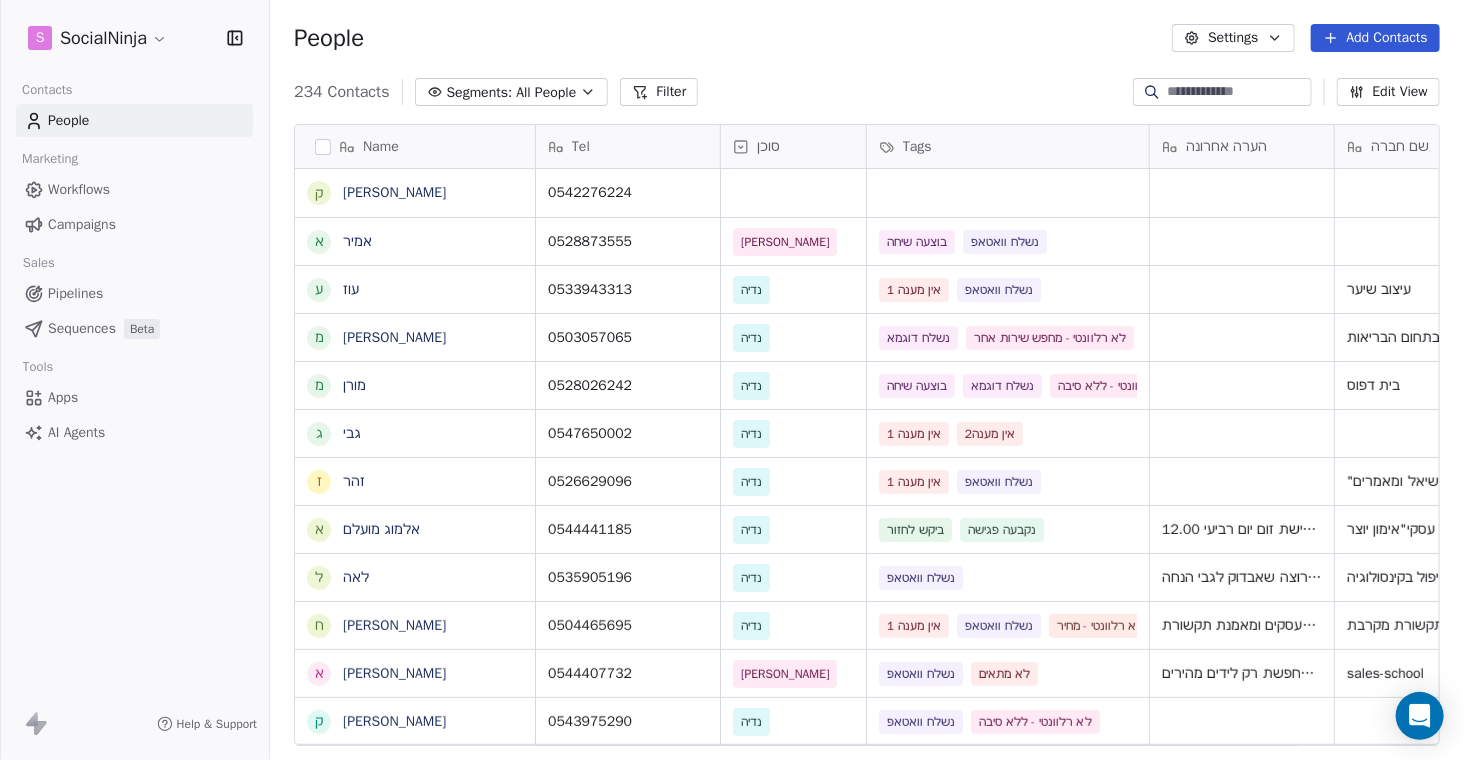 click on "People Settings  Add Contacts" at bounding box center [867, 38] 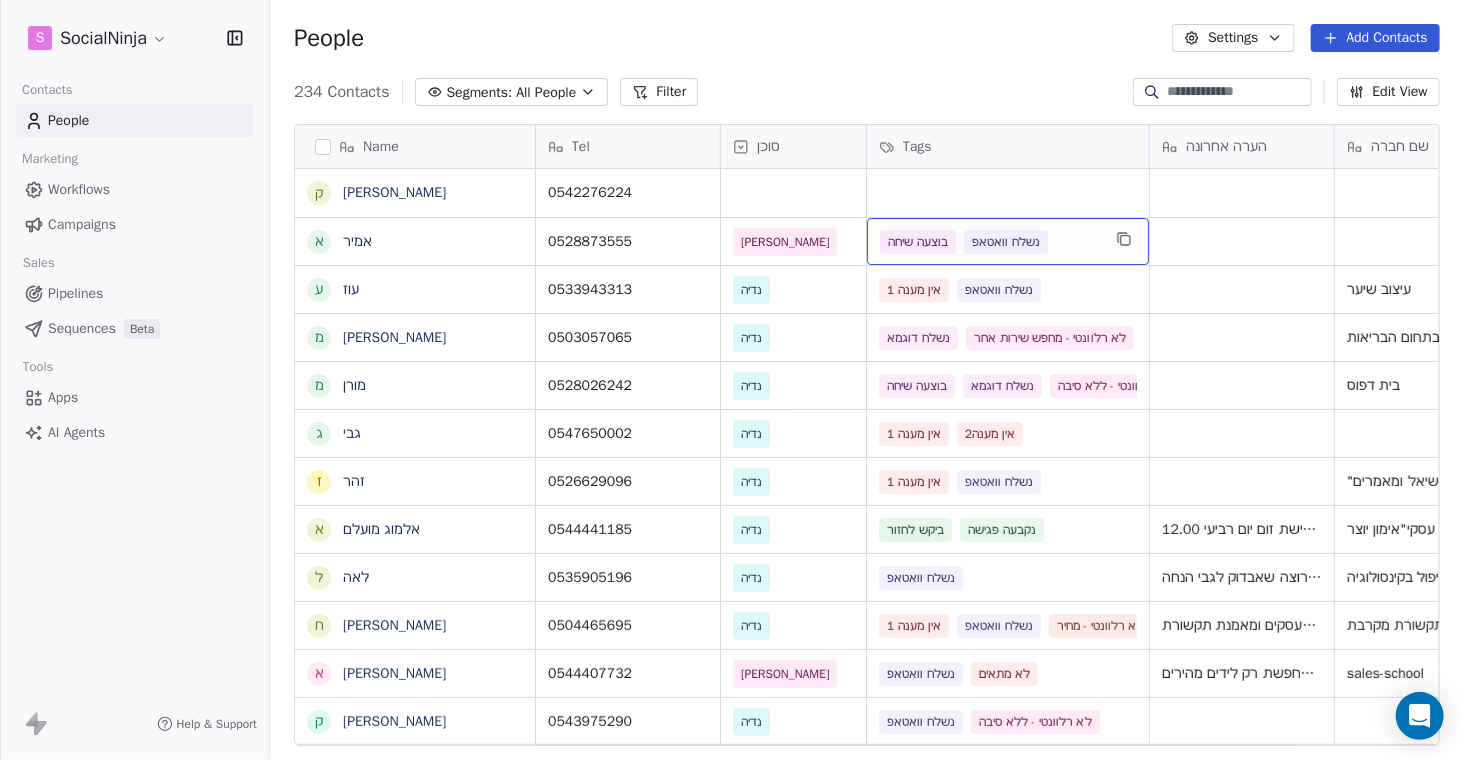 click on "בוצעה שיחה נשלח וואטאפ" at bounding box center (990, 242) 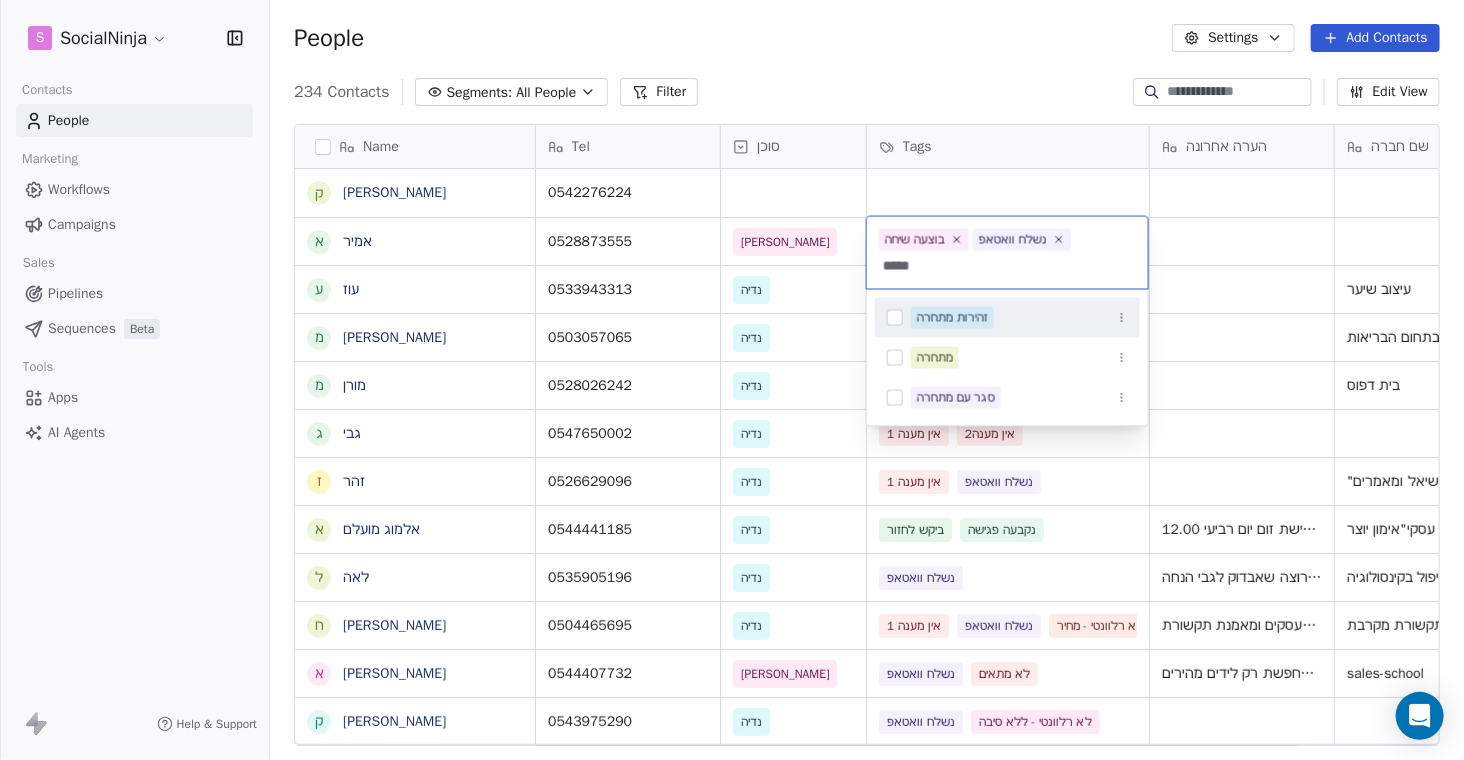 type on "*****" 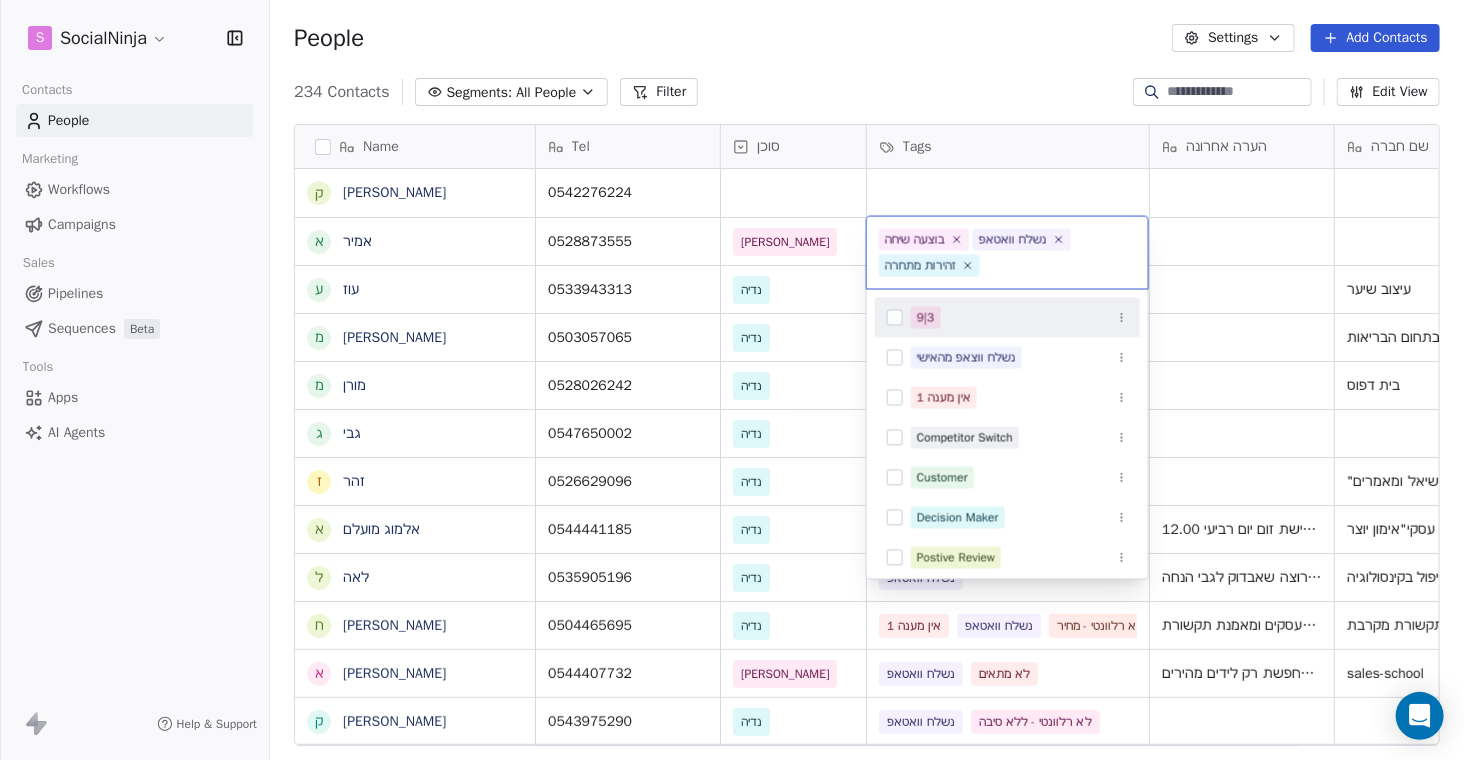 click on "S SocialNinja Contacts People Marketing Workflows Campaigns Sales Pipelines Sequences Beta Tools Apps AI Agents Help & Support People Settings  Add Contacts 234 Contacts Segments: All People Filter  Edit View Tag Add to Sequence Export Name ק קוראל אנגלשטיין א אמיר ע עוז מ מזל כהן מ מורן ג גבי ז זהר א אלמוג מועלם ל לאה ח חוי פוזנר א אורלי ברי ק קובי יהושע א אמיר דנצינגר י יניב צנחני ל ליאת ו ויקי דור א אמיר ש שלי י יהודה מורג ל ליאורה ח חגיא ה הדס י יעקב ד דורון דישבק נ נועם סגל ז זיוה ש שלומי ת תומר ת תהילה קדוש ל לאה הופמן א אברהם מ מתן כהן י יסמין Tel סוכן Tags הערה אחרונה שם חברה Email Last Activity Date AST Created Date AST 0542276224 crl_en@yahoo.com Jul 09, 2025 10:09 AM 0528873555 יעקב בוצעה שיחה נשלח וואטאפ 0533943313" at bounding box center [732, 380] 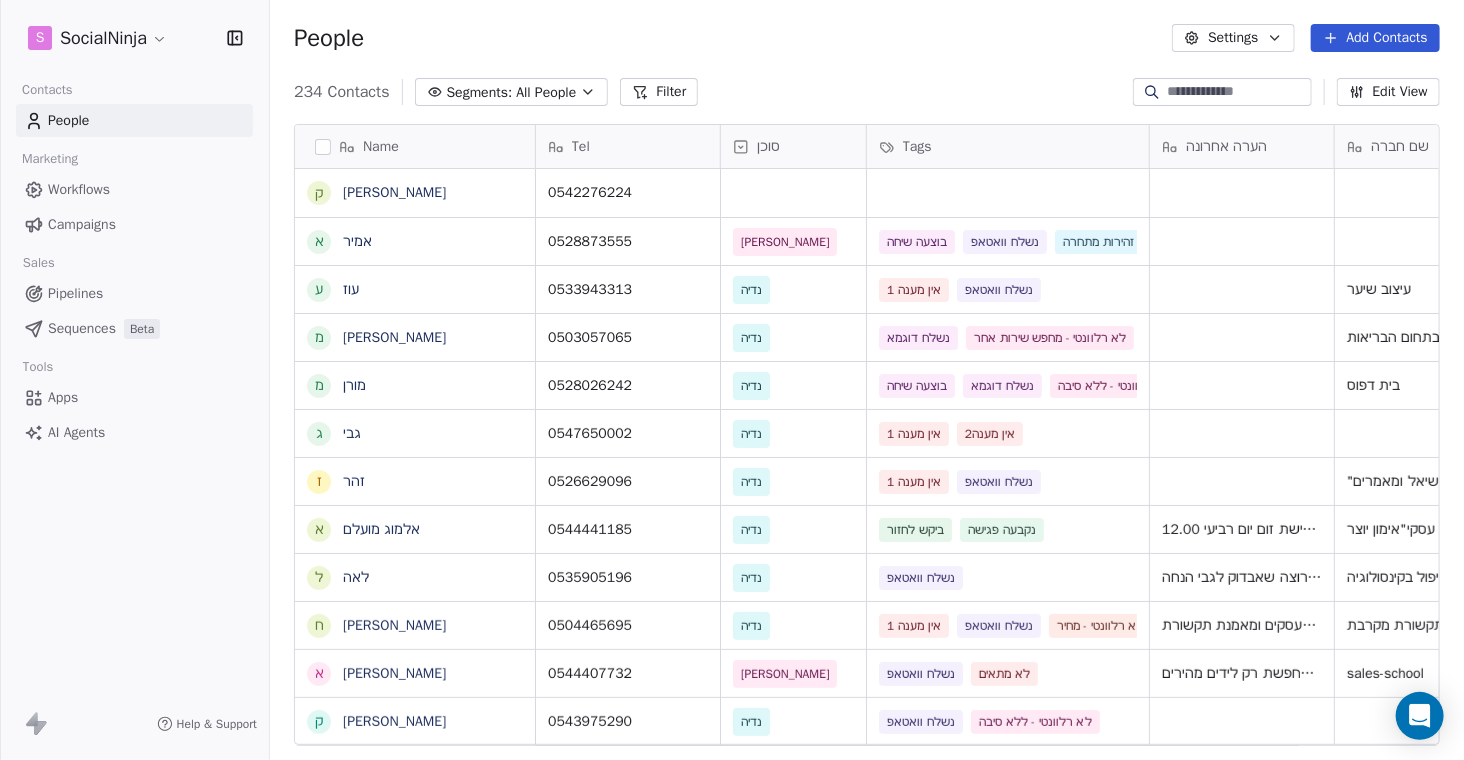 click 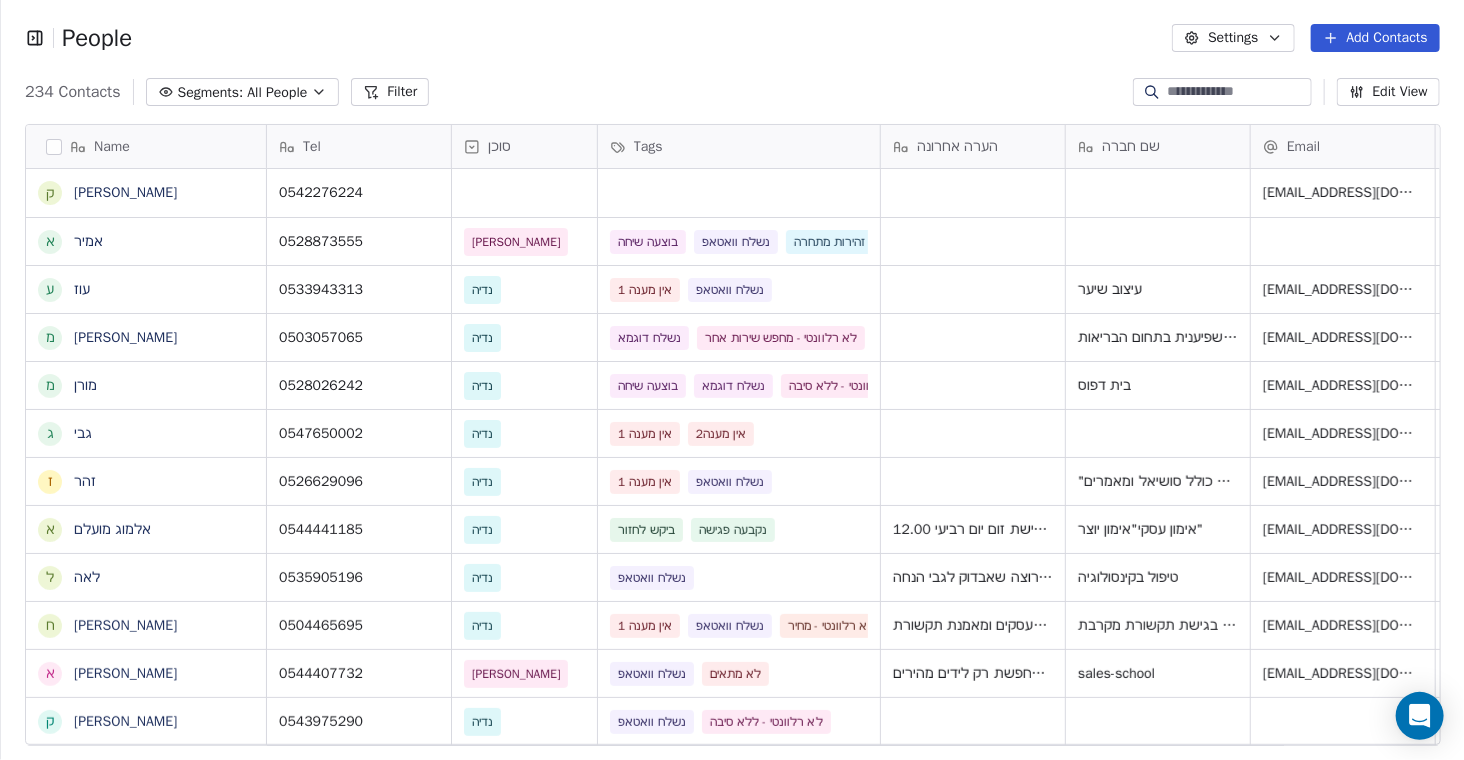 scroll, scrollTop: 654, scrollLeft: 1449, axis: both 